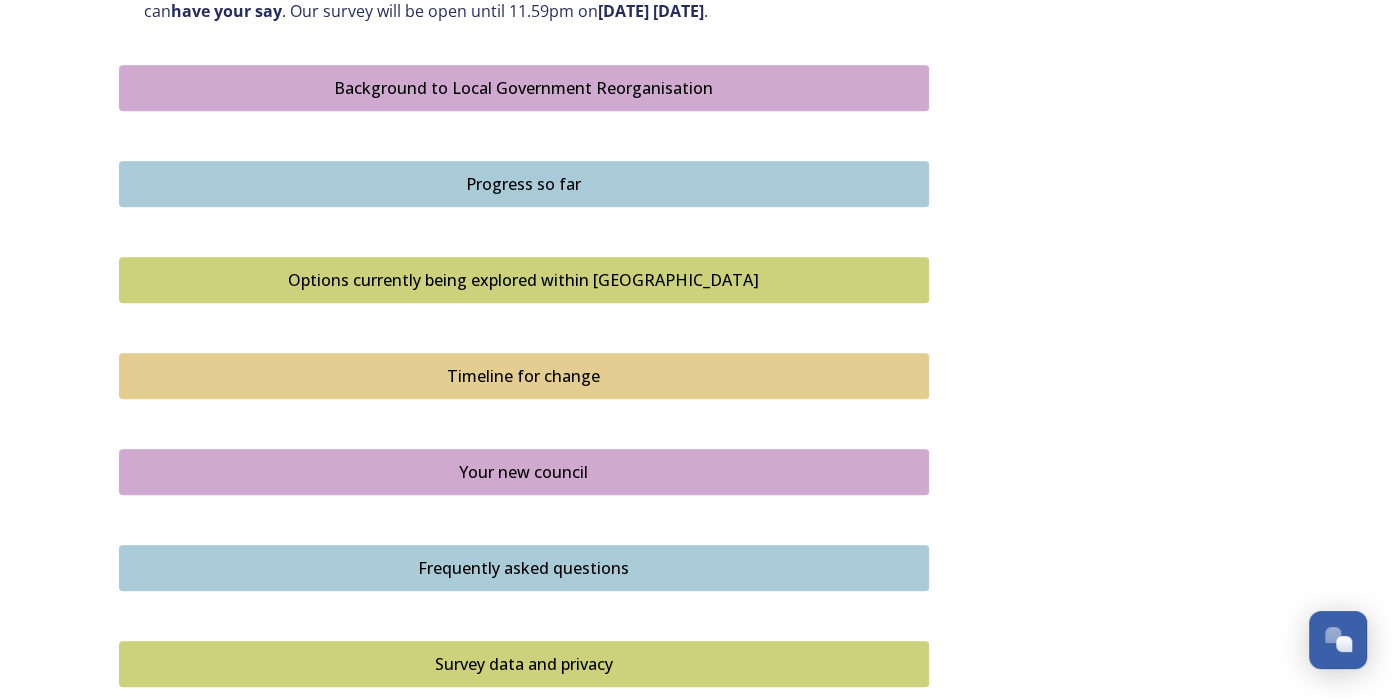 scroll, scrollTop: 1148, scrollLeft: 0, axis: vertical 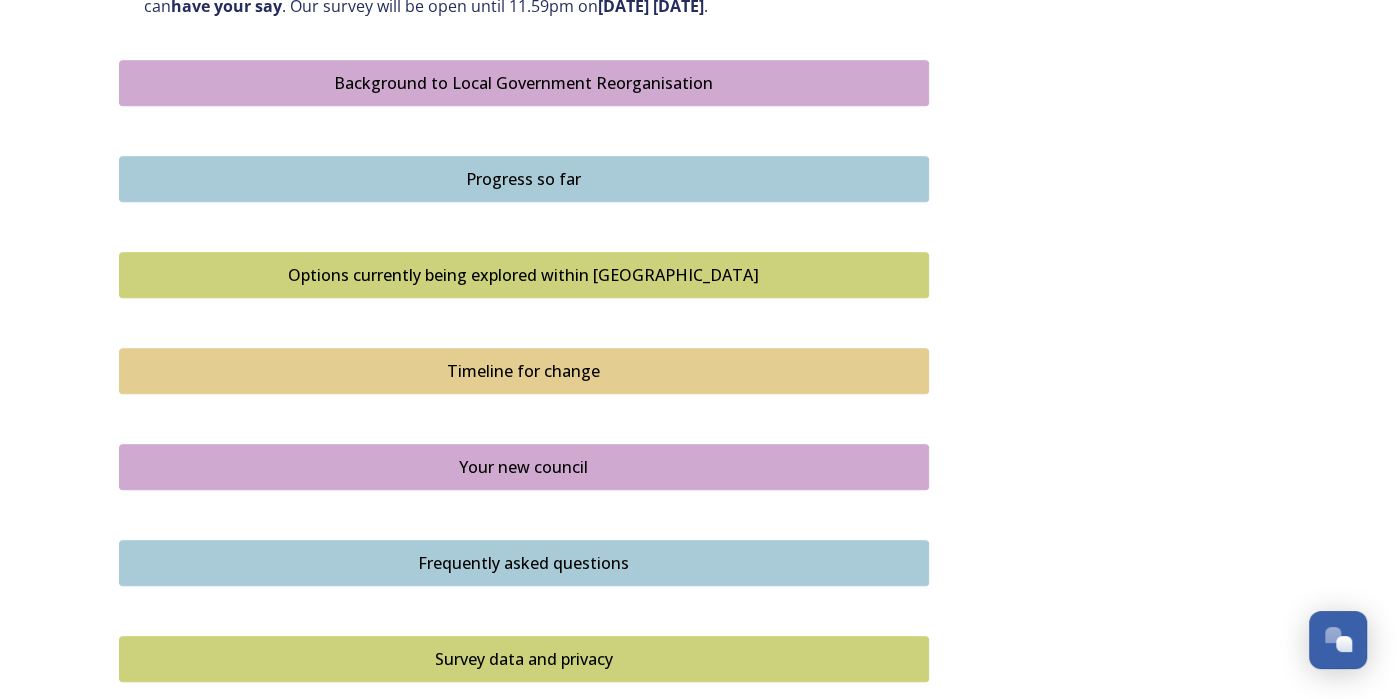 click on "Options currently being explored within [GEOGRAPHIC_DATA]" at bounding box center [524, 275] 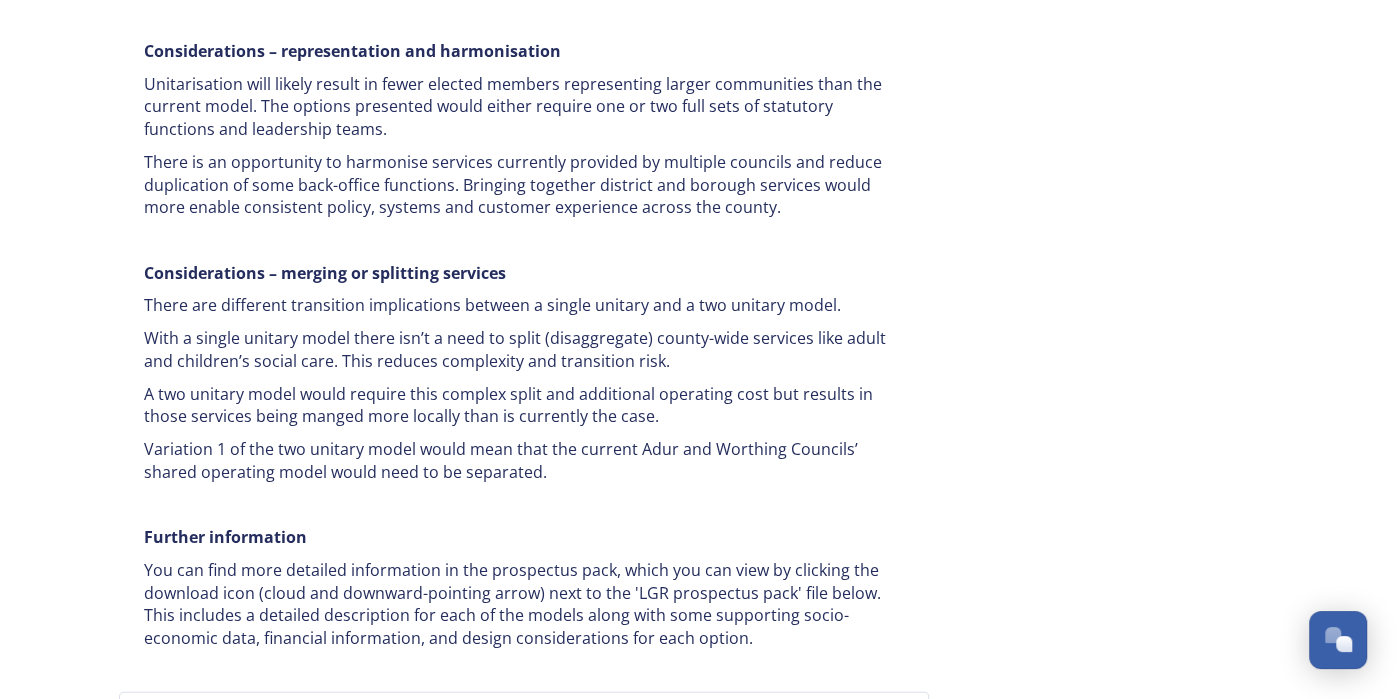 scroll, scrollTop: 4014, scrollLeft: 0, axis: vertical 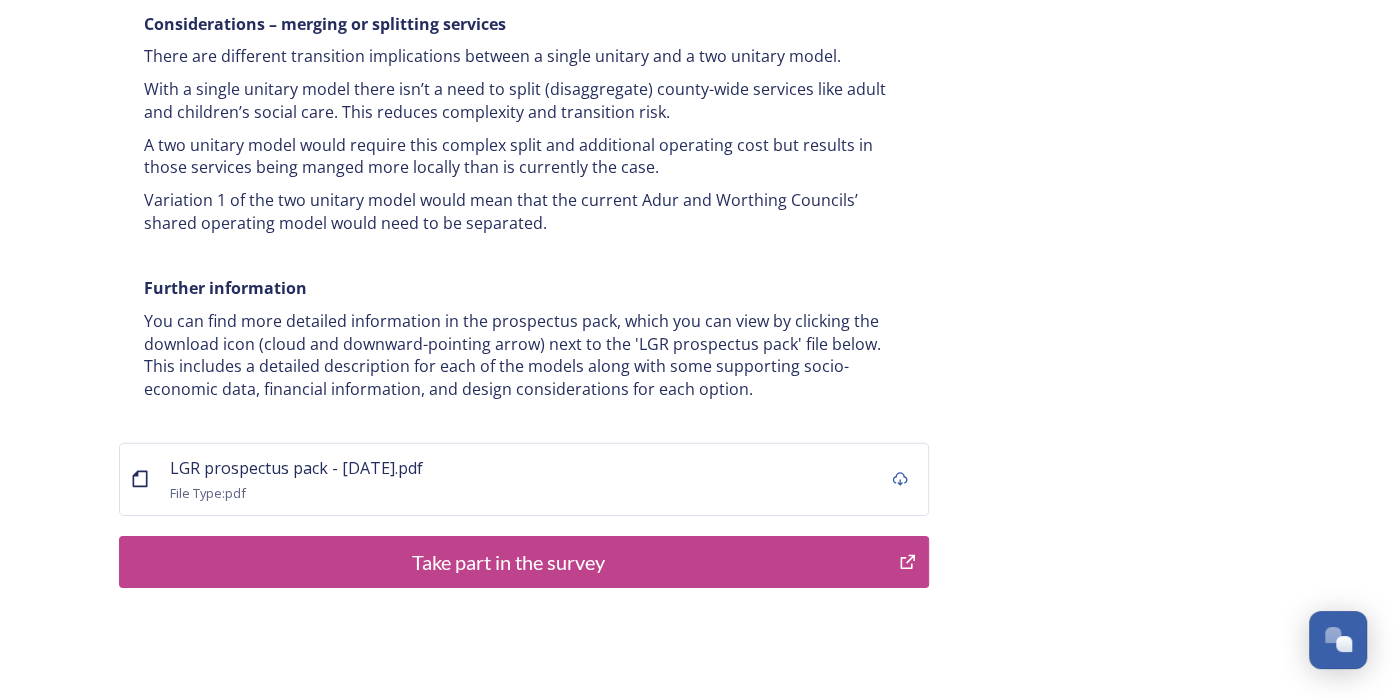 click on "Take part in the survey" at bounding box center [509, 562] 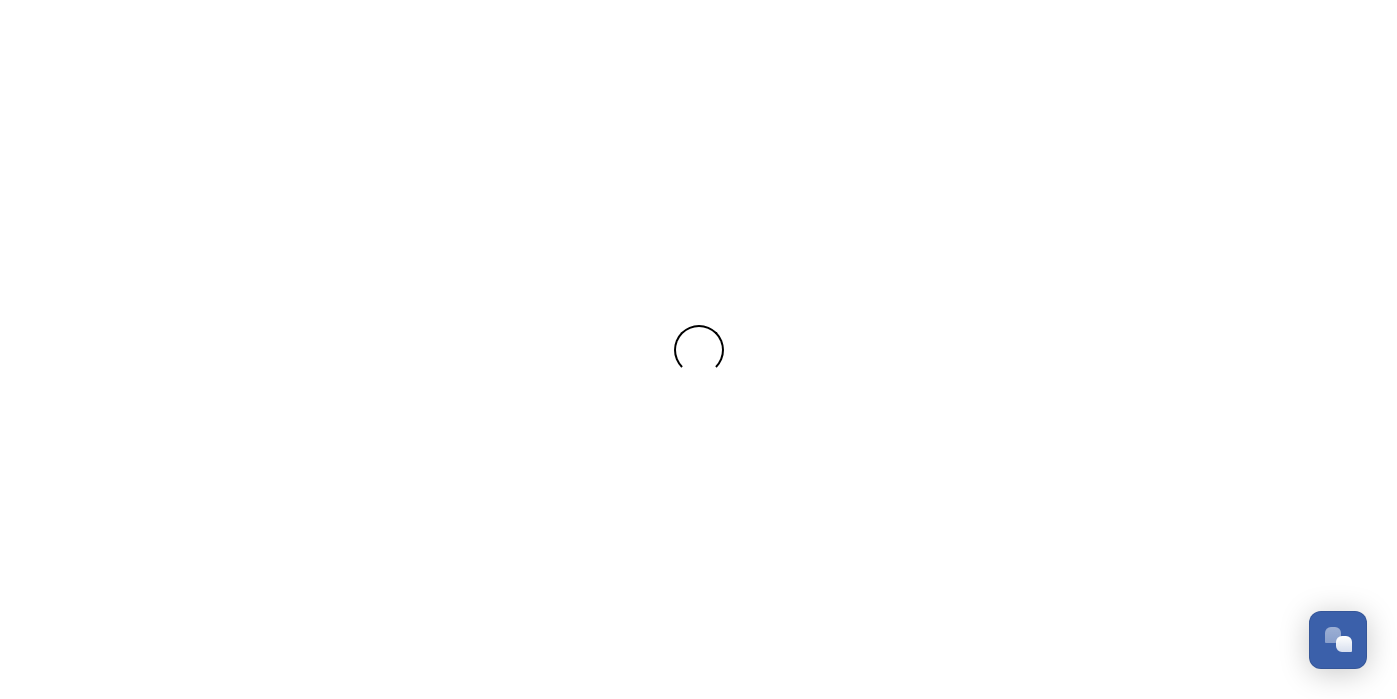 scroll, scrollTop: 0, scrollLeft: 0, axis: both 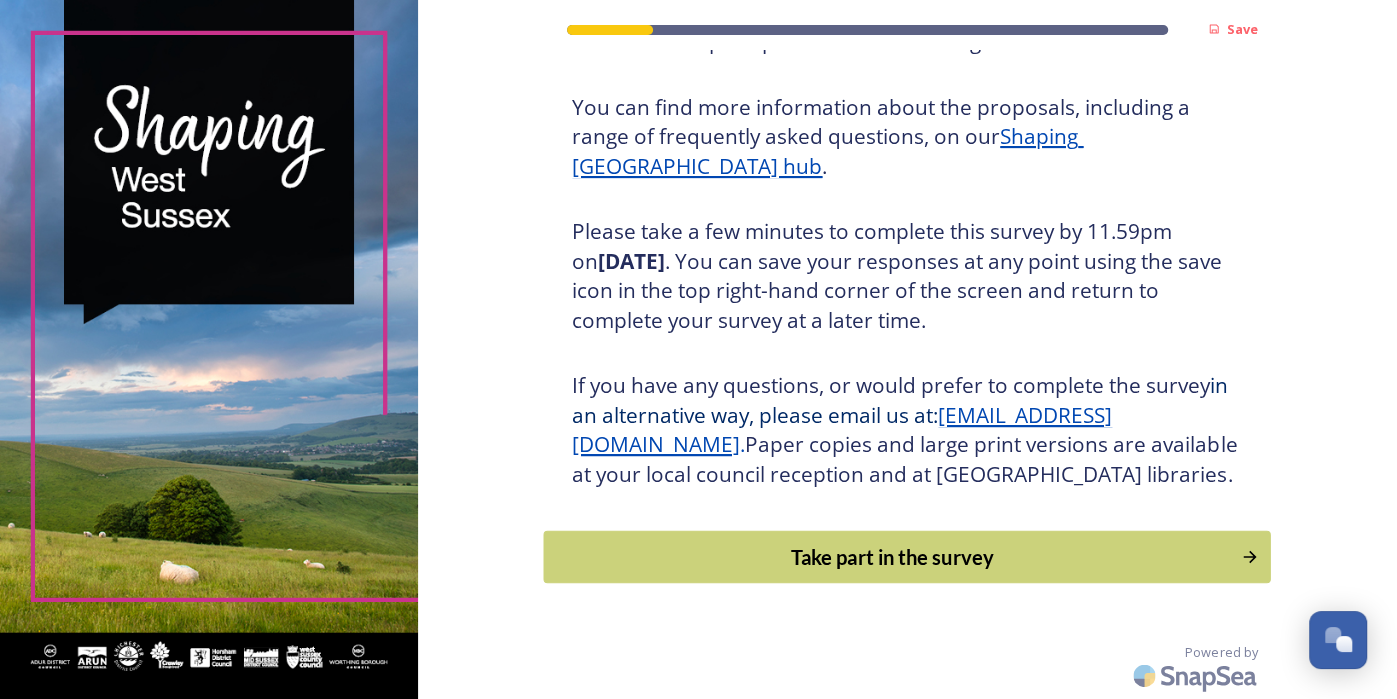 click on "Take part in the survey" at bounding box center [893, 557] 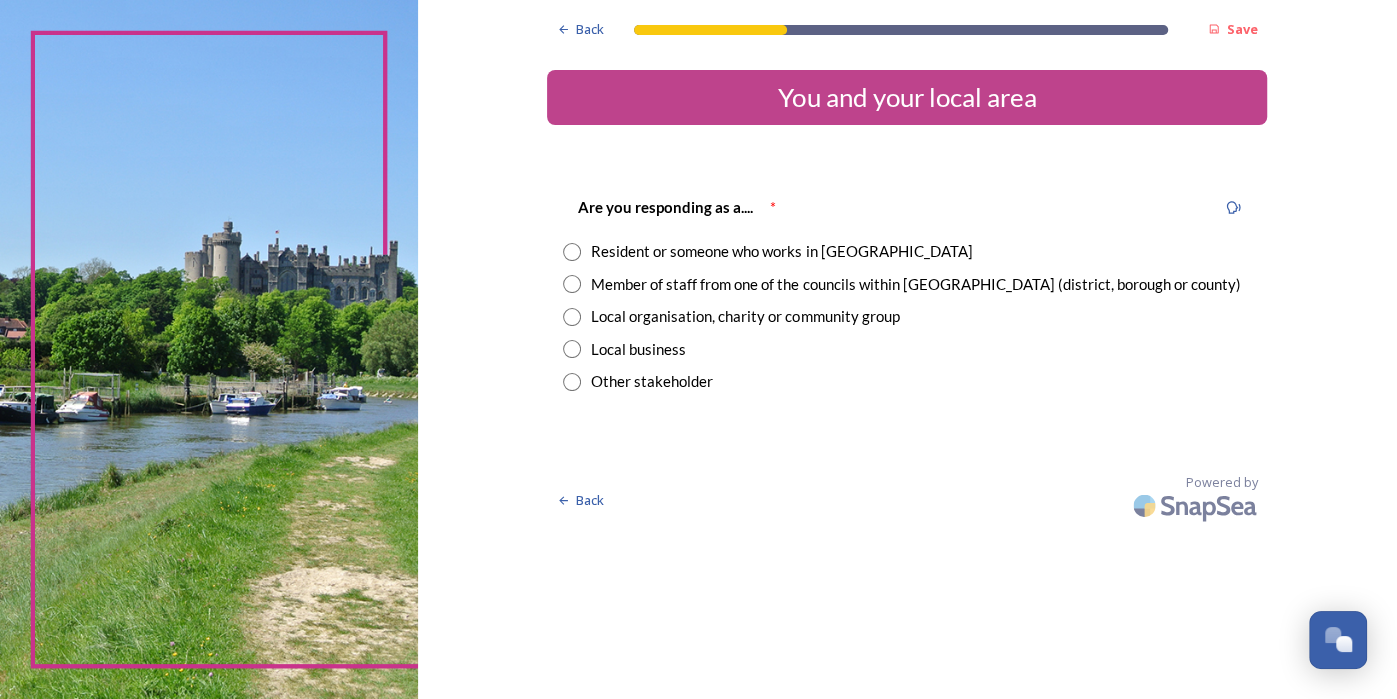 click at bounding box center (572, 252) 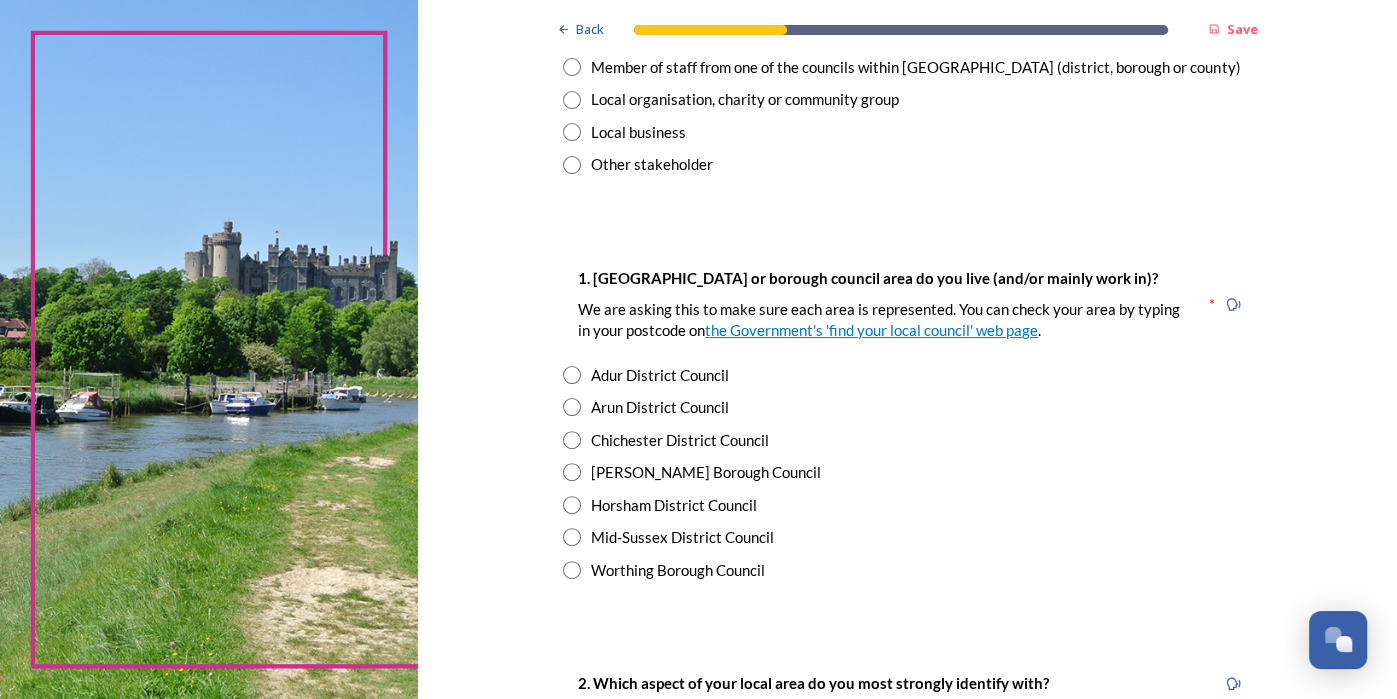 scroll, scrollTop: 224, scrollLeft: 0, axis: vertical 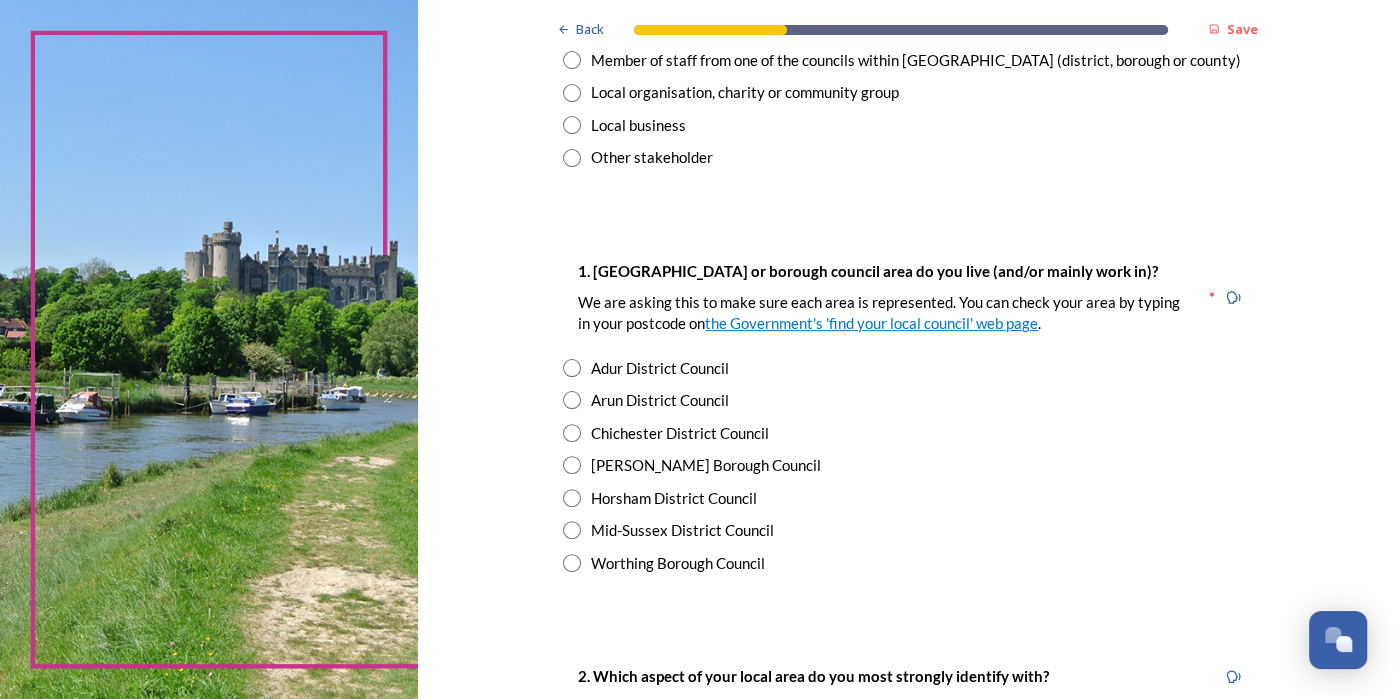 click at bounding box center (572, 433) 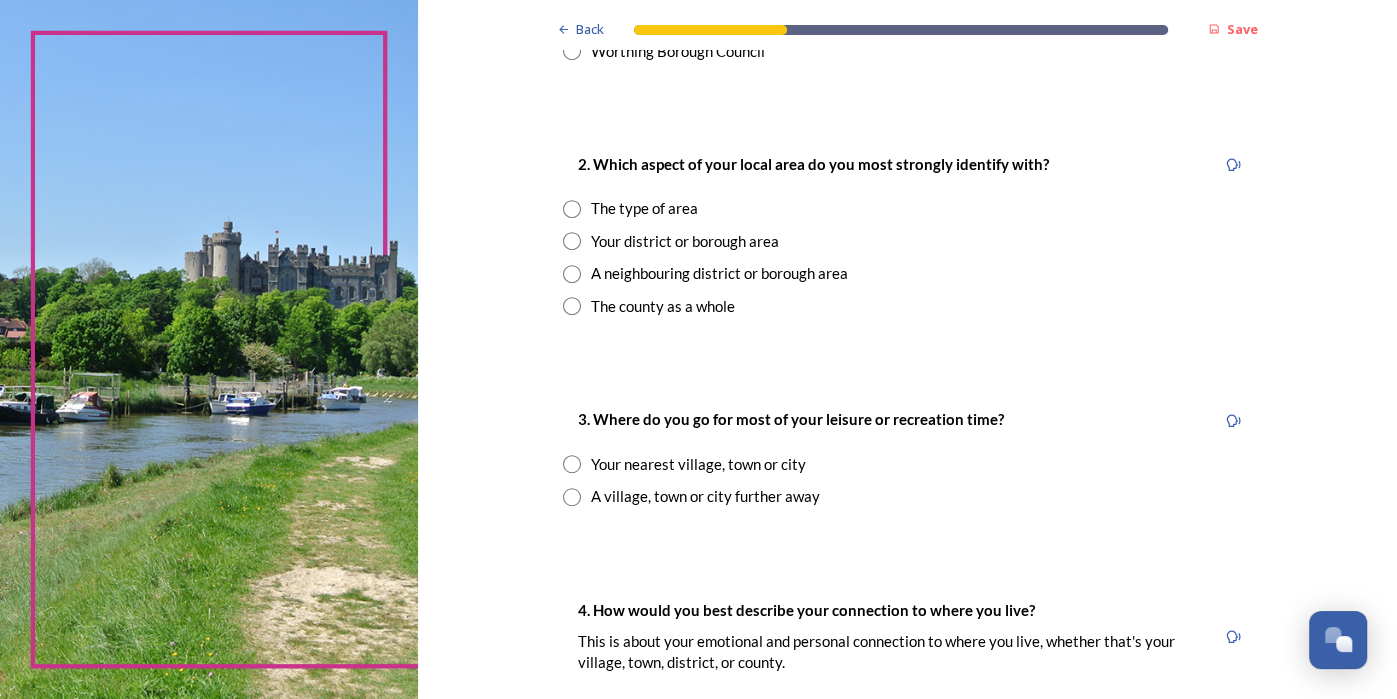 scroll, scrollTop: 782, scrollLeft: 0, axis: vertical 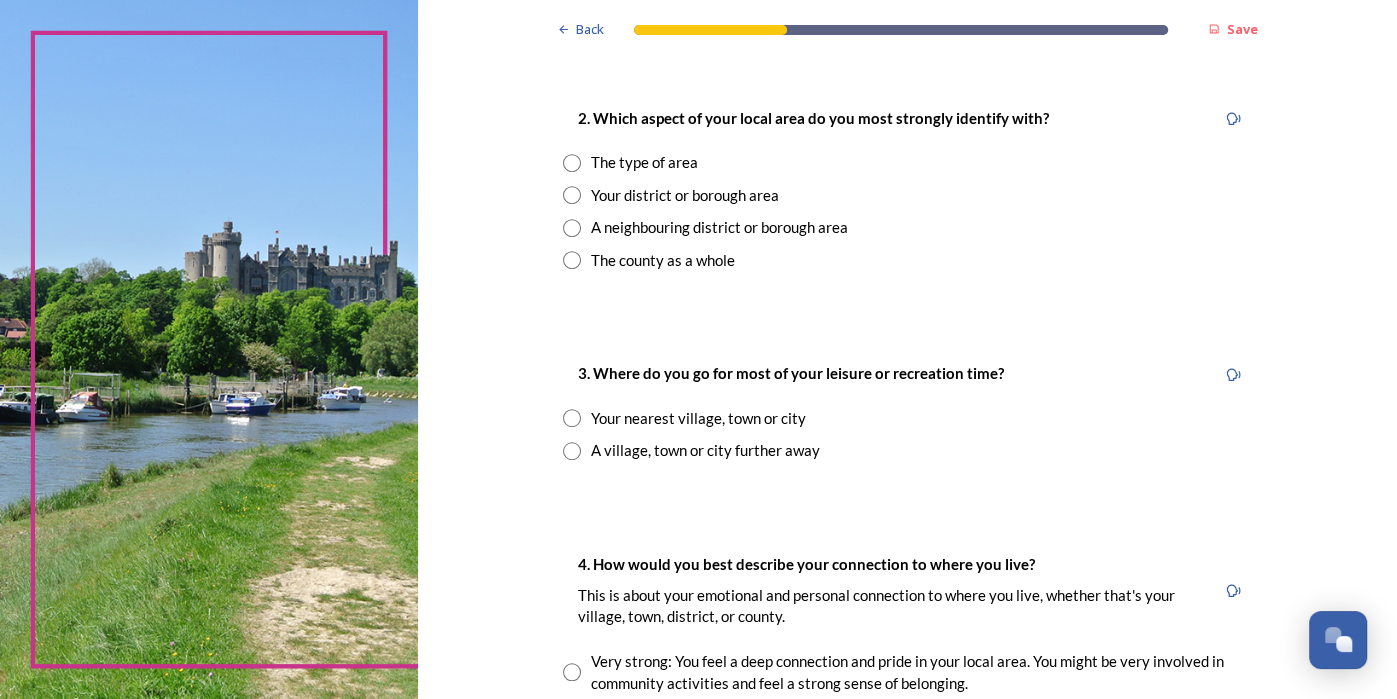 click at bounding box center [572, 418] 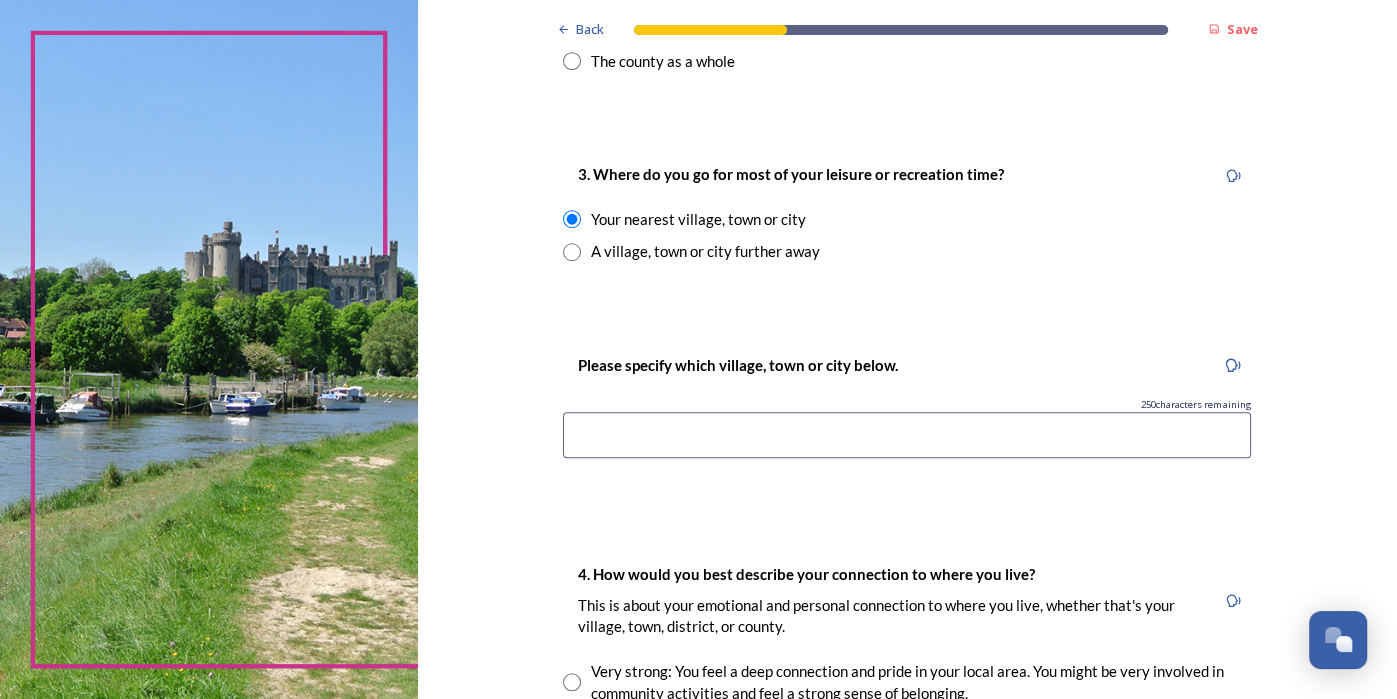 scroll, scrollTop: 1015, scrollLeft: 0, axis: vertical 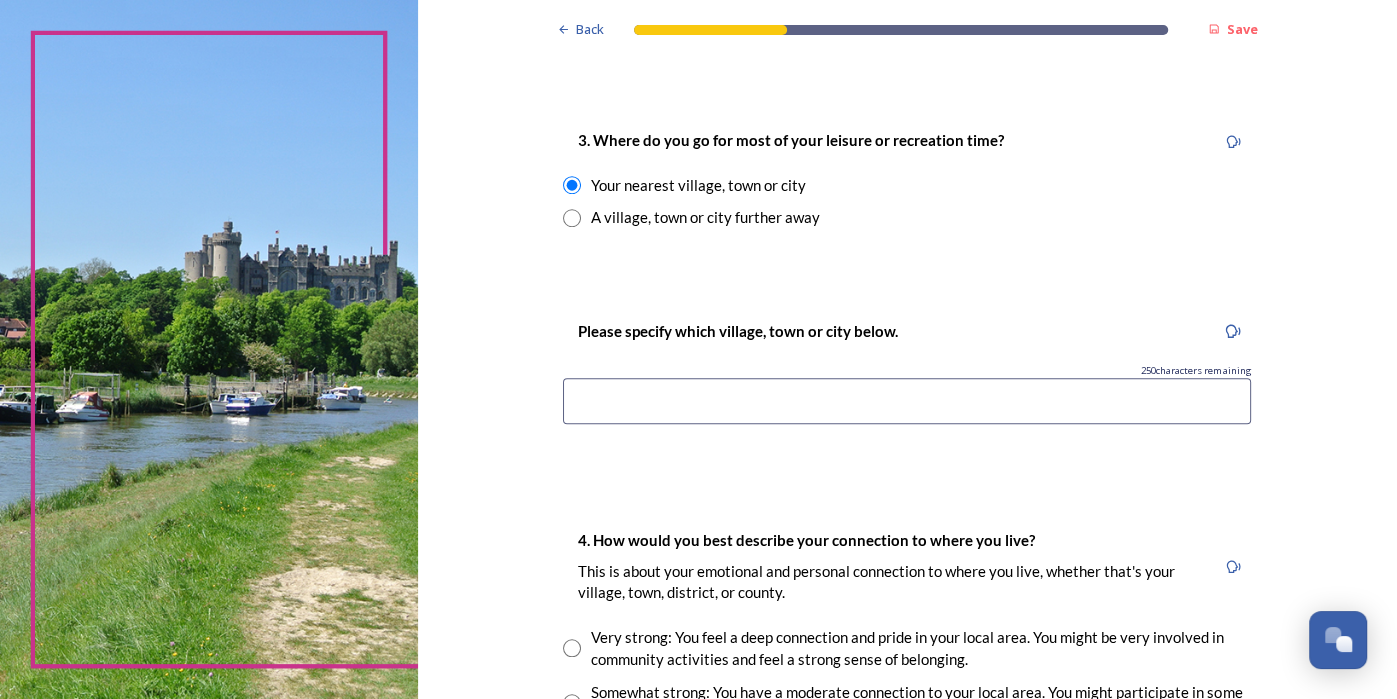 click at bounding box center [907, 401] 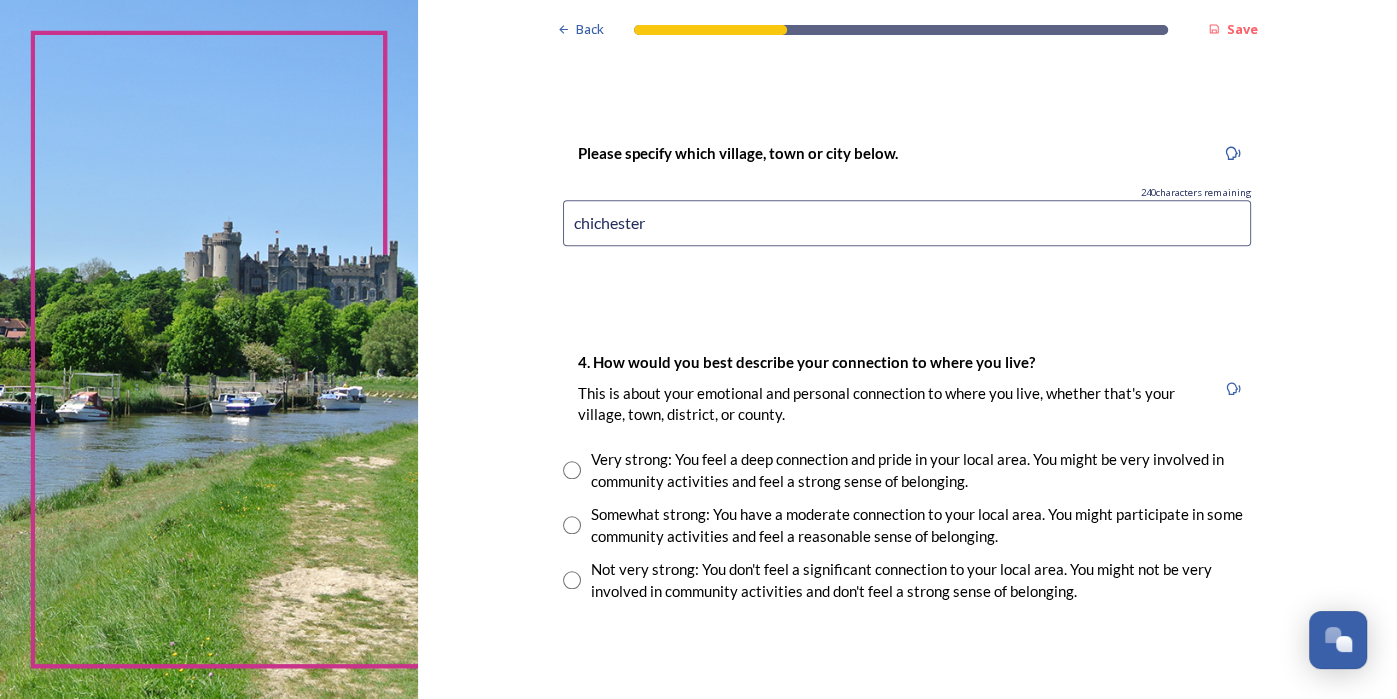 scroll, scrollTop: 1237, scrollLeft: 0, axis: vertical 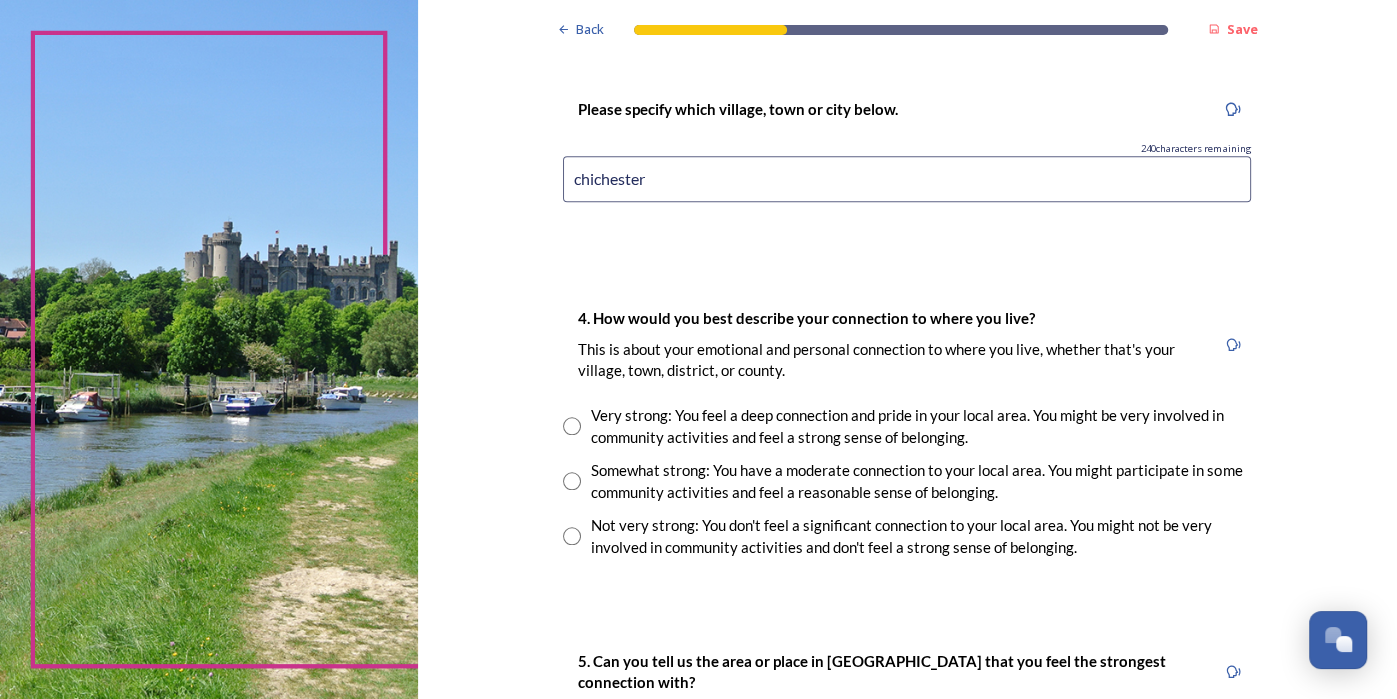 type on "chichester" 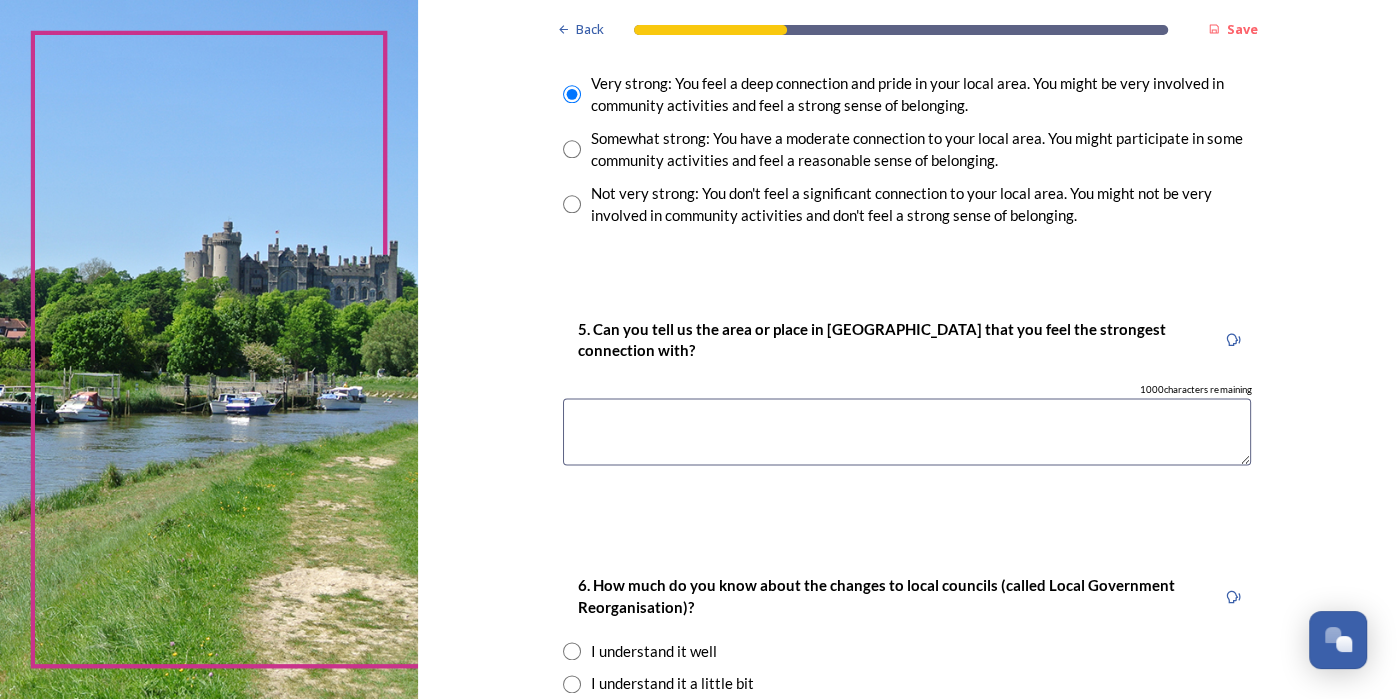 scroll, scrollTop: 1571, scrollLeft: 0, axis: vertical 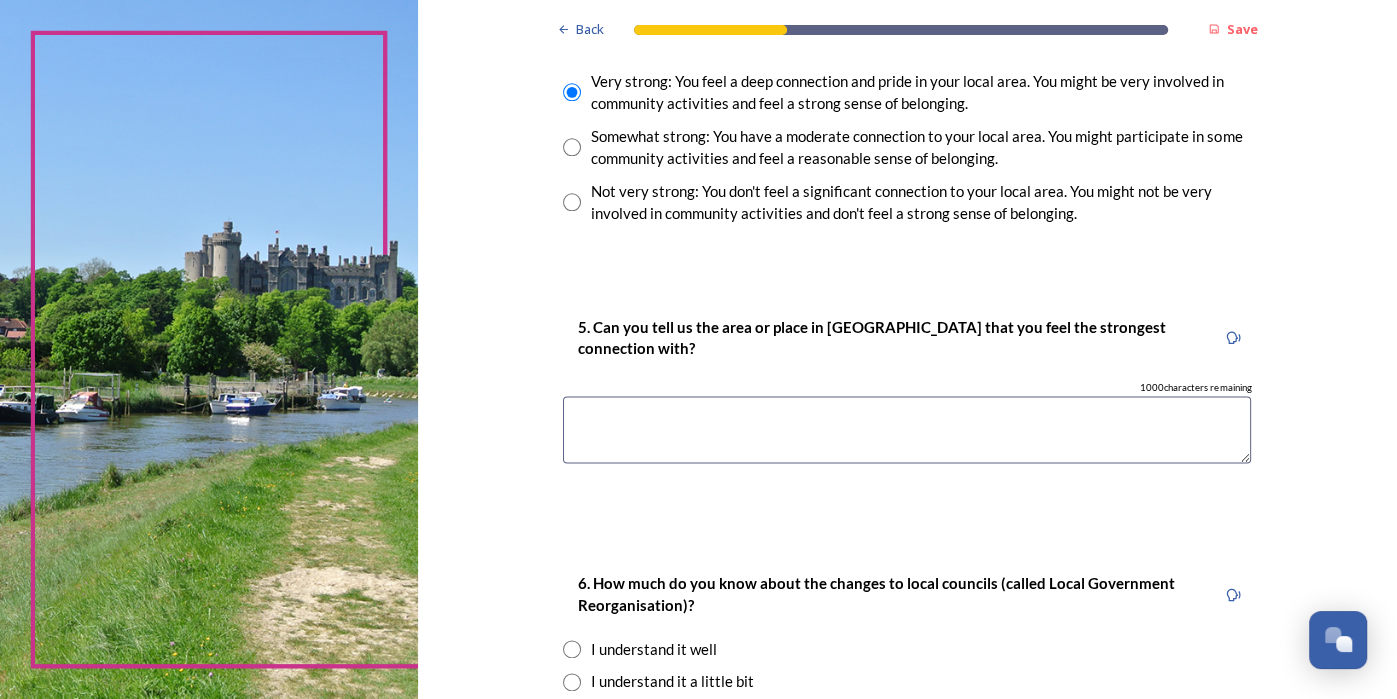 click at bounding box center (907, 429) 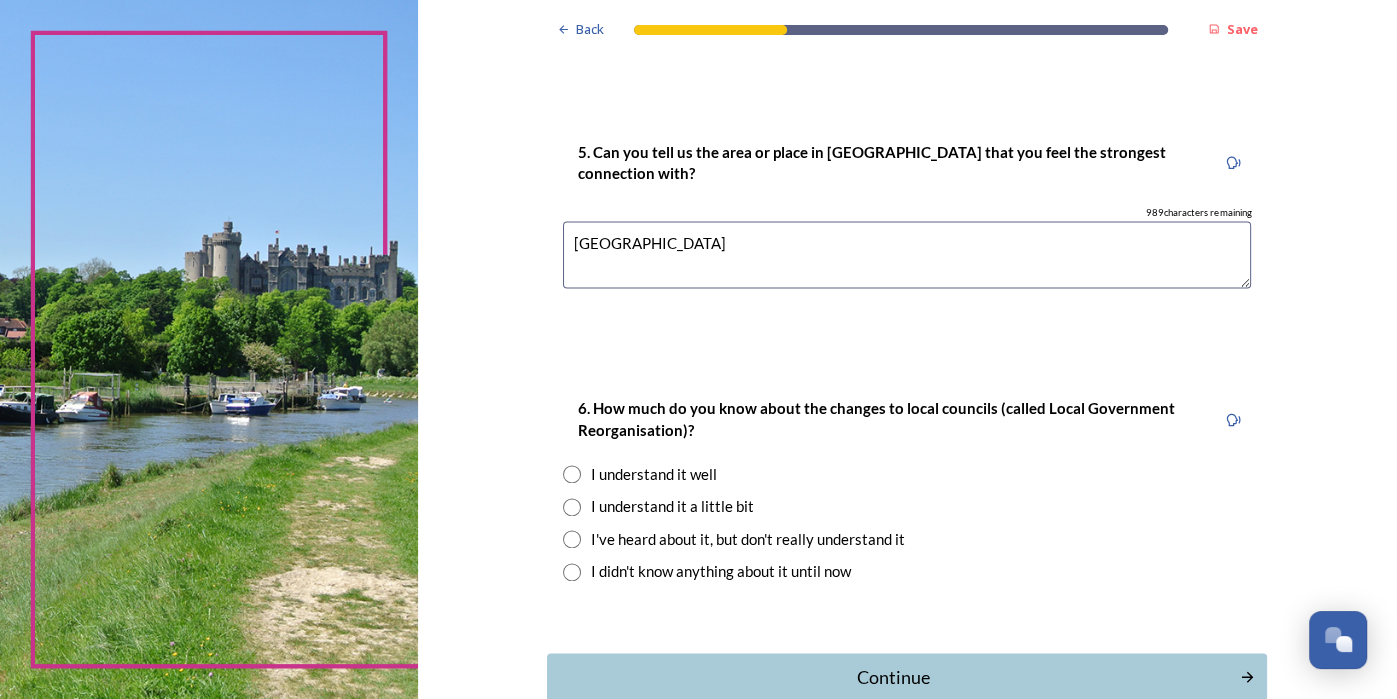scroll, scrollTop: 1748, scrollLeft: 0, axis: vertical 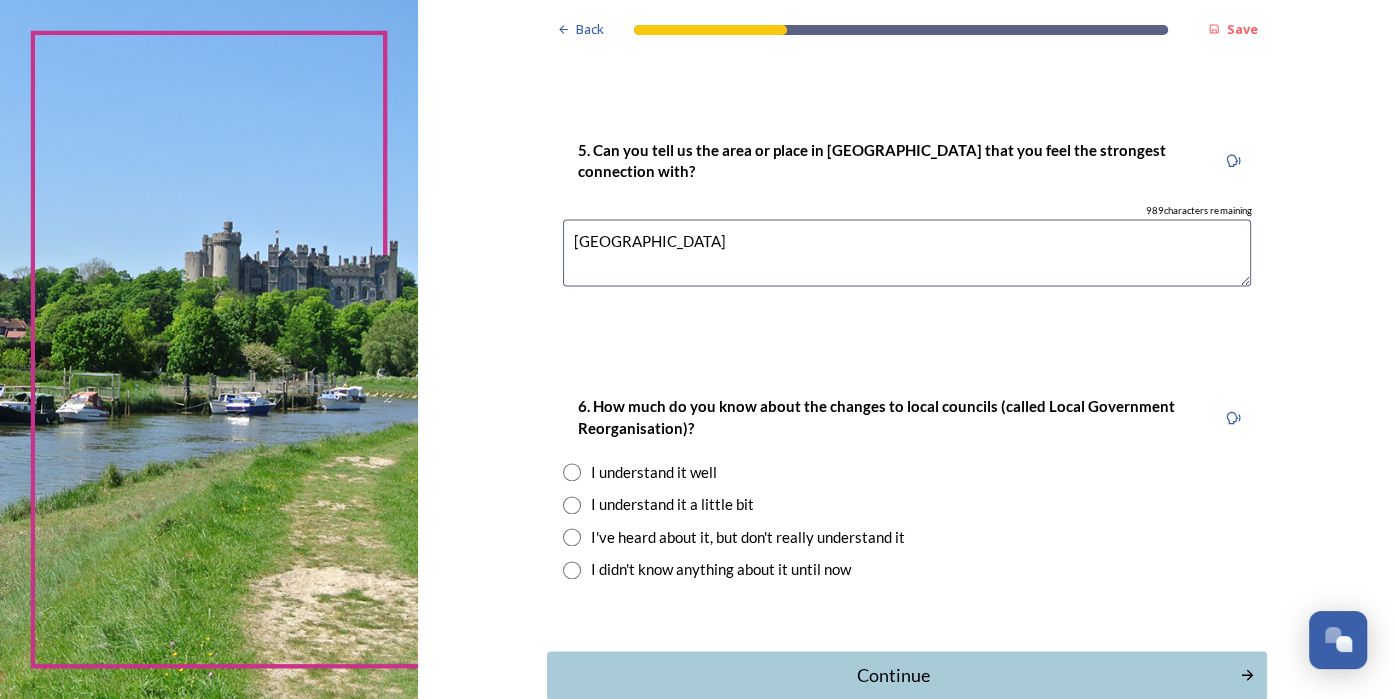 type on "south downs" 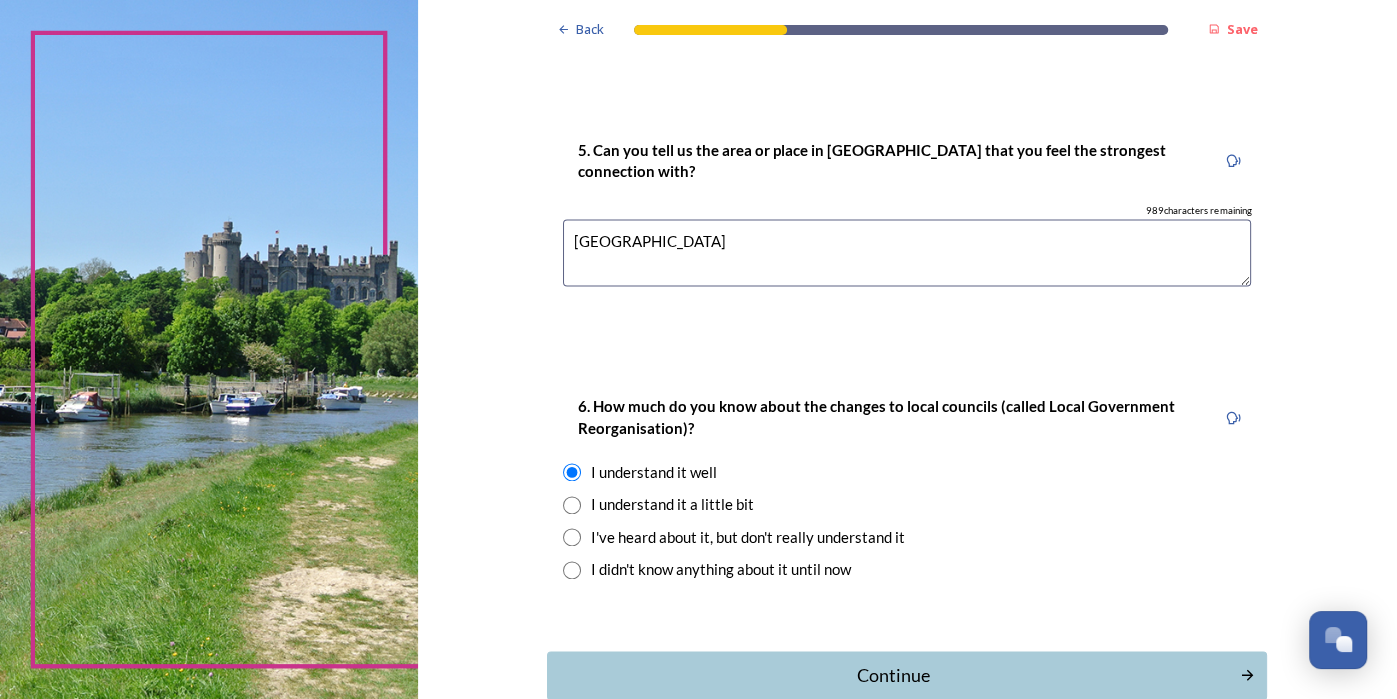 scroll, scrollTop: 1864, scrollLeft: 0, axis: vertical 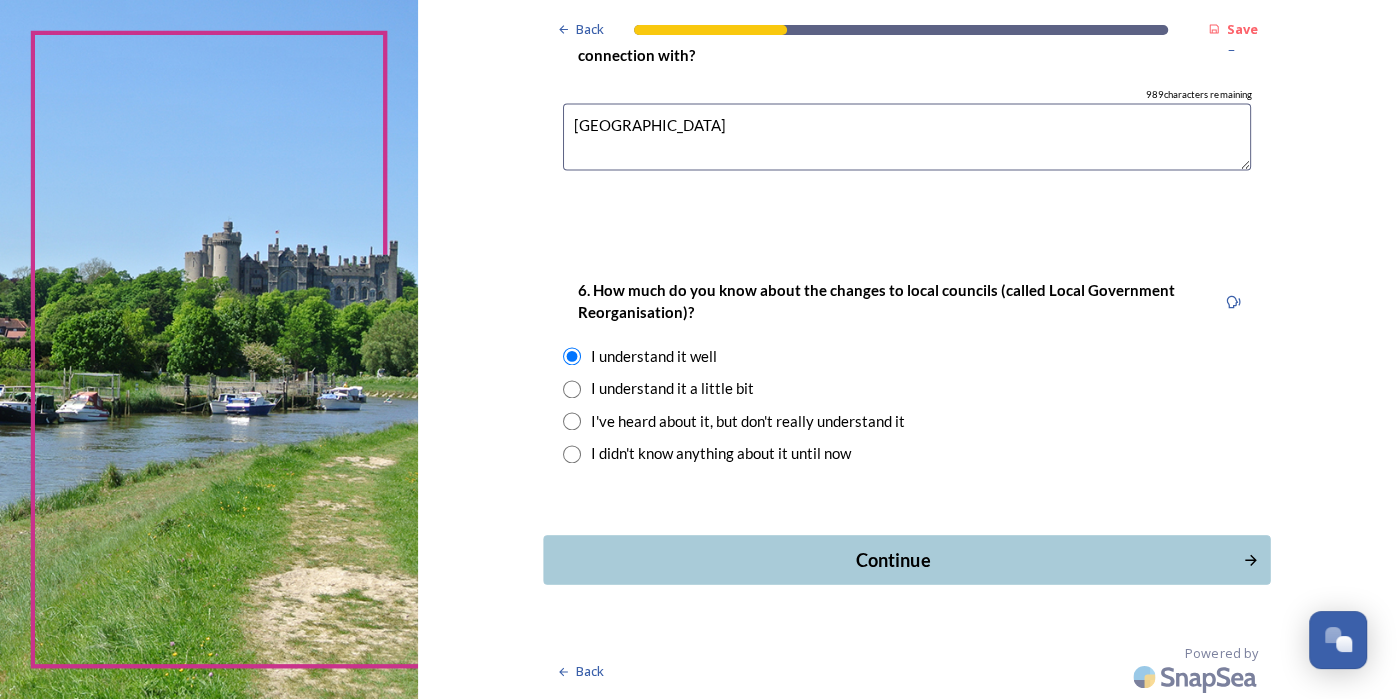 click on "Continue" at bounding box center [893, 559] 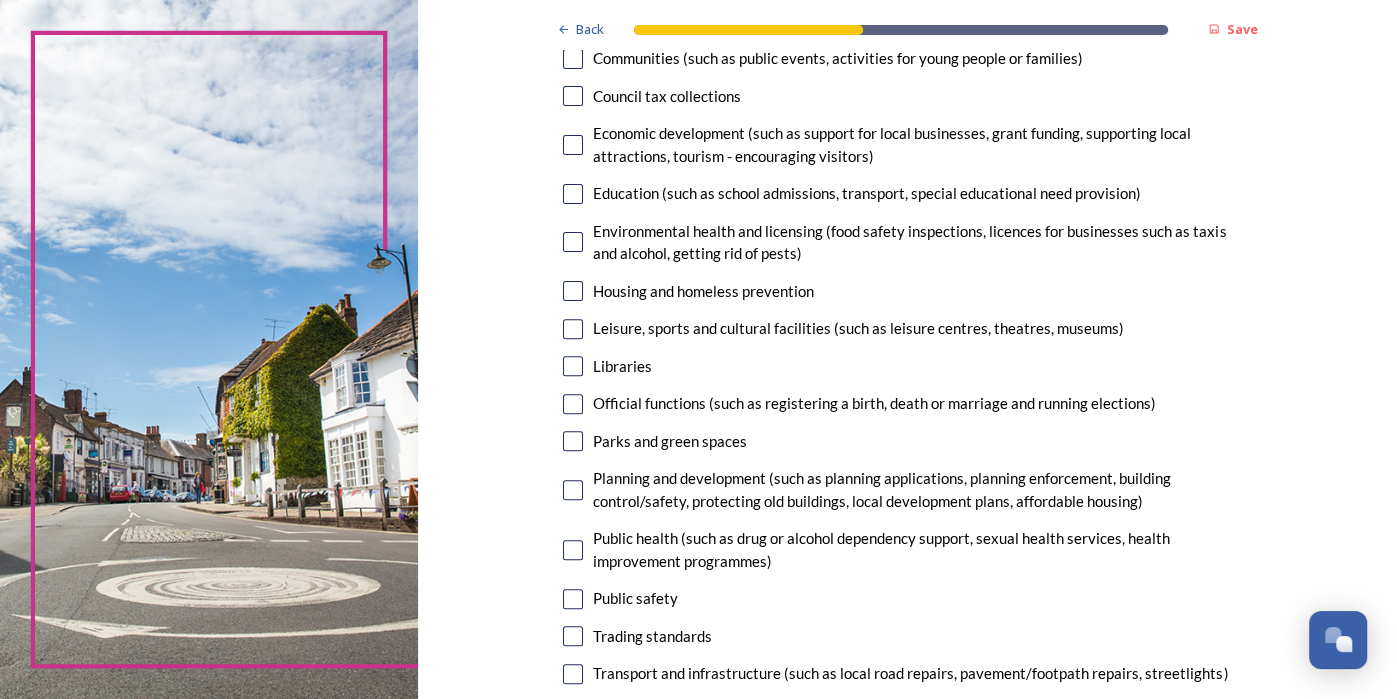 scroll, scrollTop: 343, scrollLeft: 0, axis: vertical 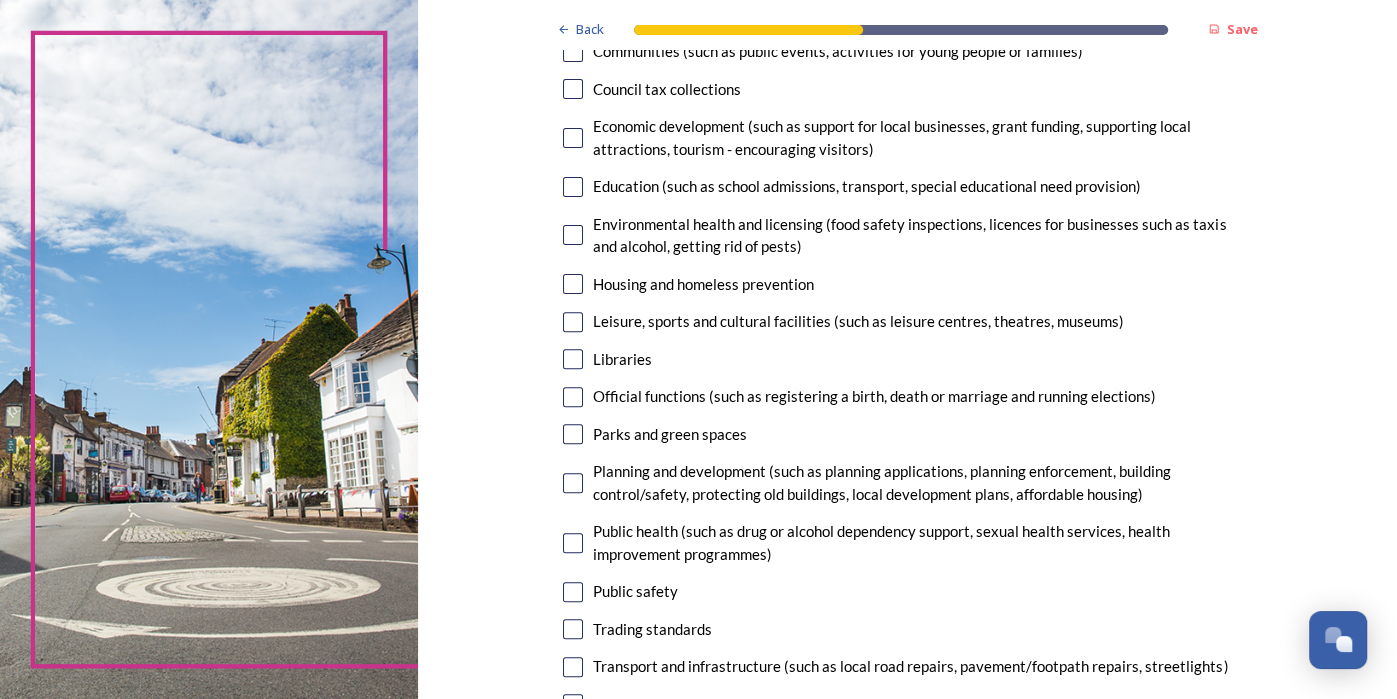 click at bounding box center [573, 434] 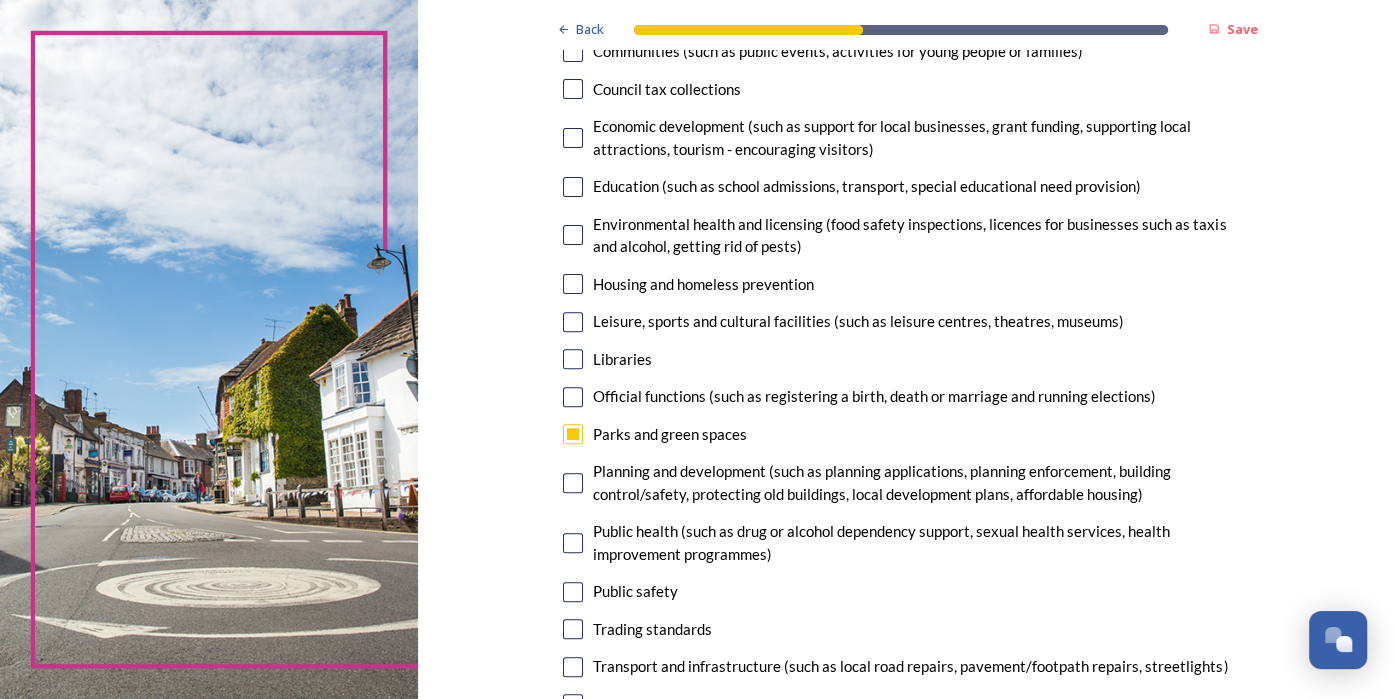 click at bounding box center (573, 483) 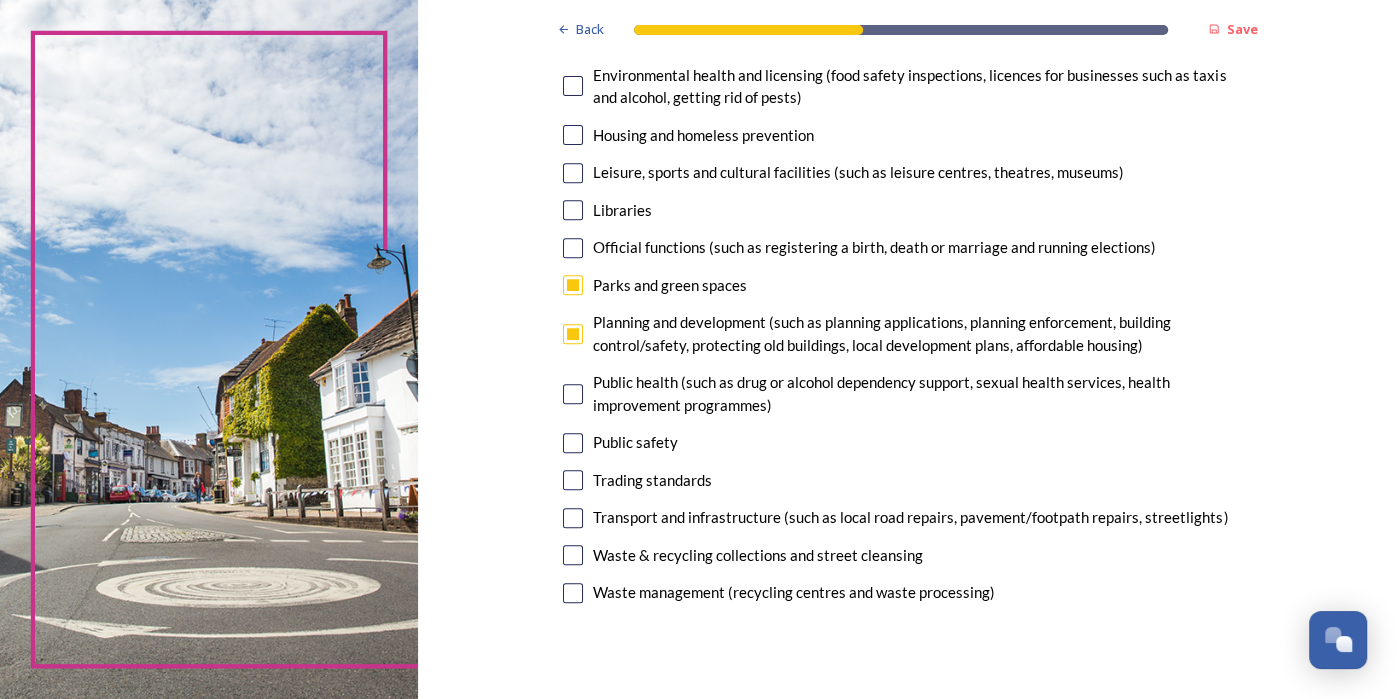 scroll, scrollTop: 491, scrollLeft: 0, axis: vertical 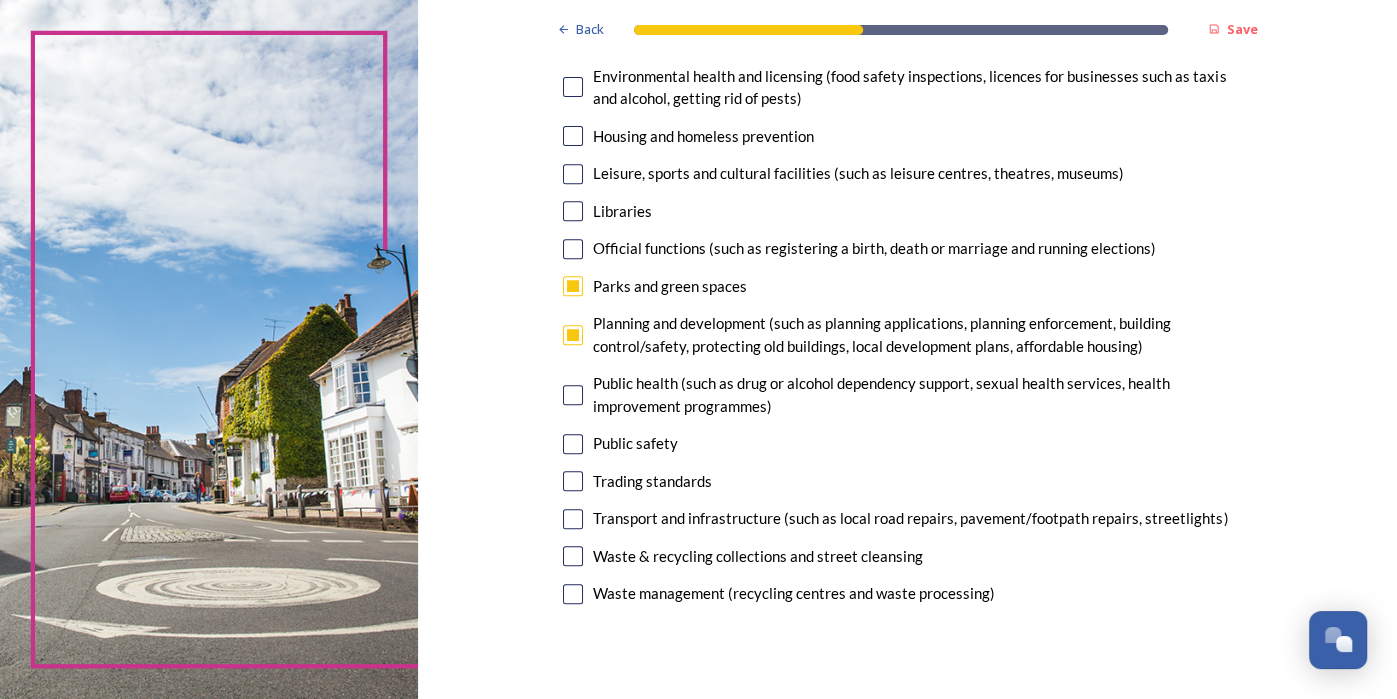 click at bounding box center (573, 556) 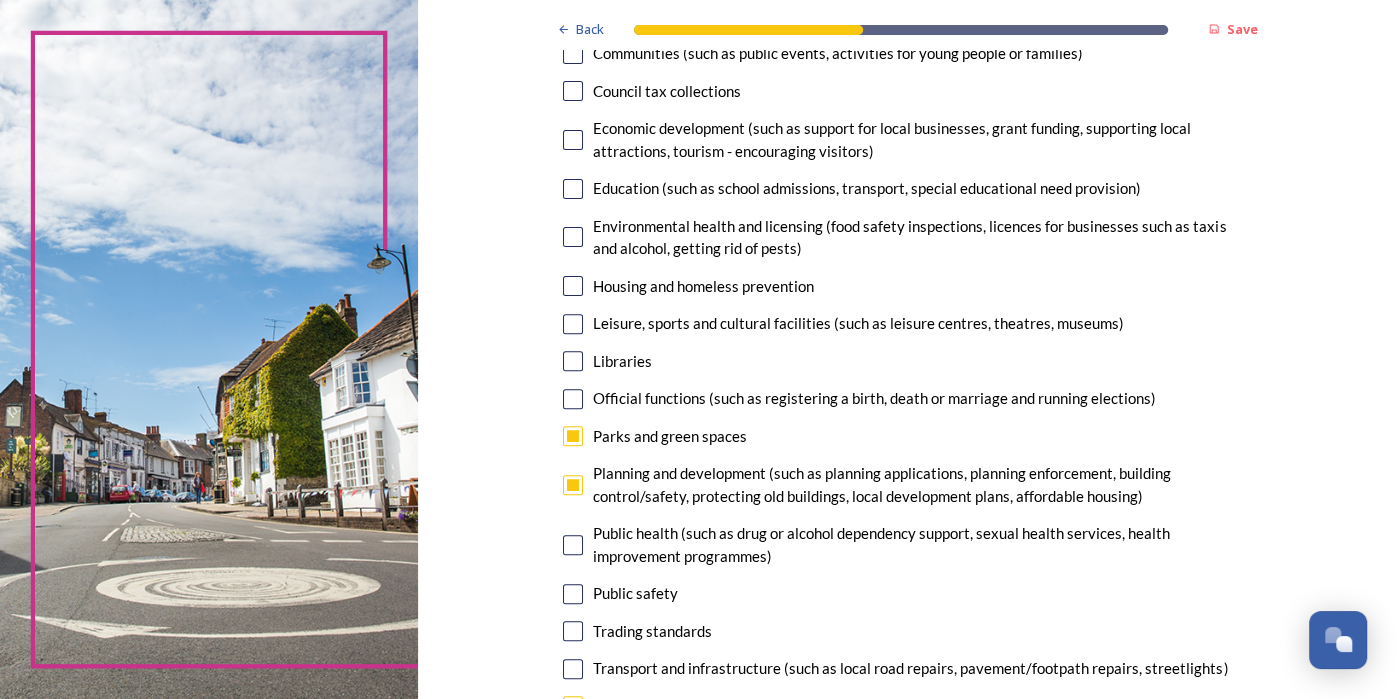 scroll, scrollTop: 335, scrollLeft: 0, axis: vertical 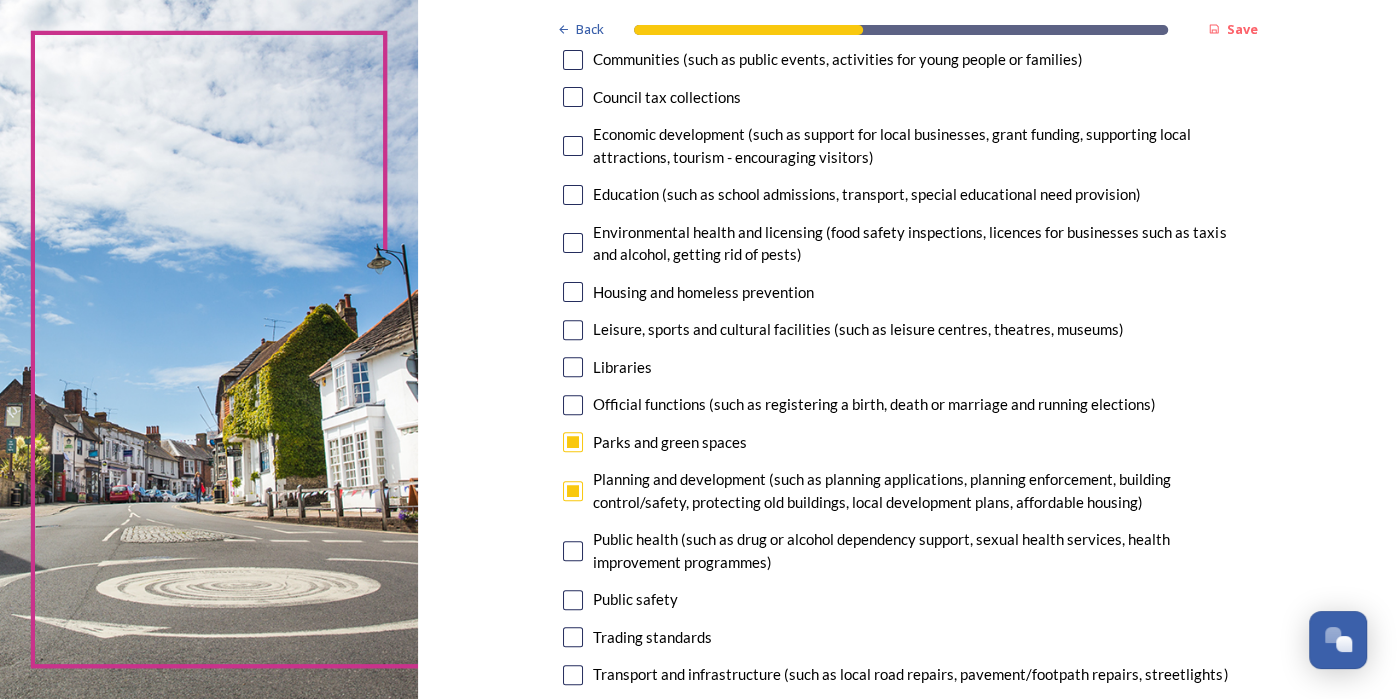 click at bounding box center [573, 146] 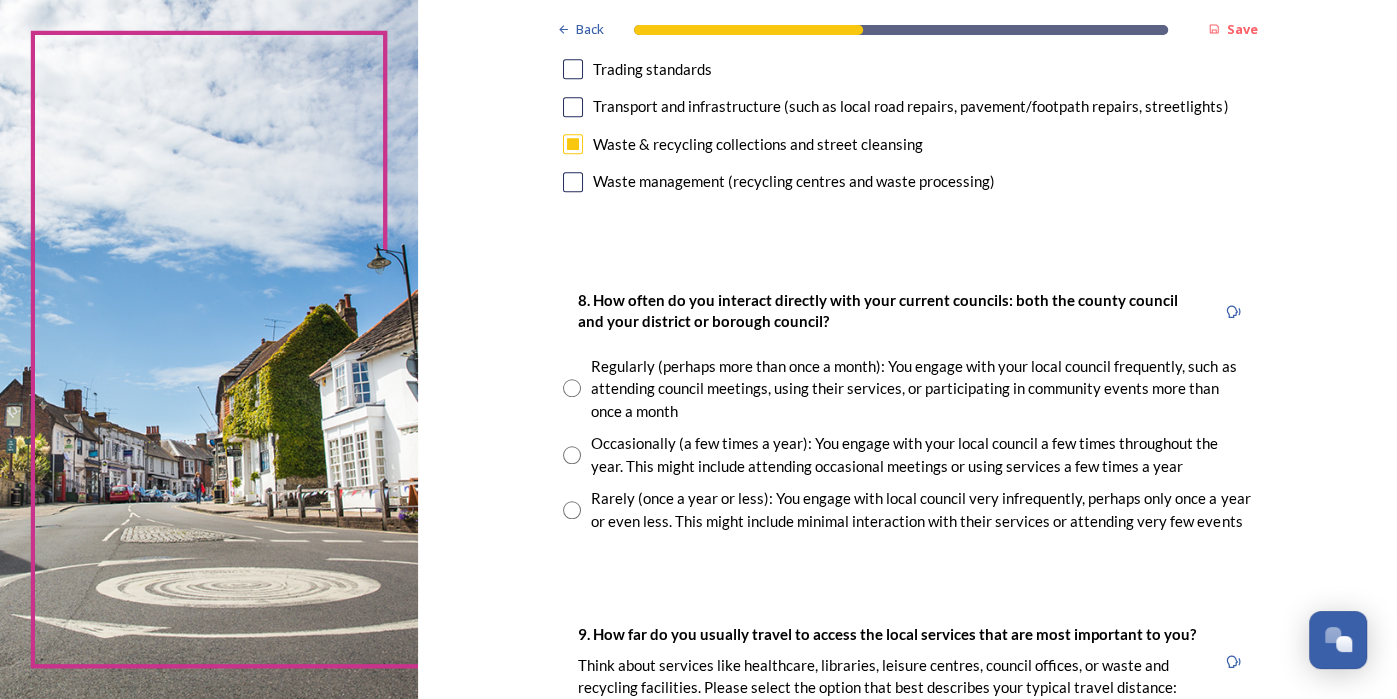 scroll, scrollTop: 911, scrollLeft: 0, axis: vertical 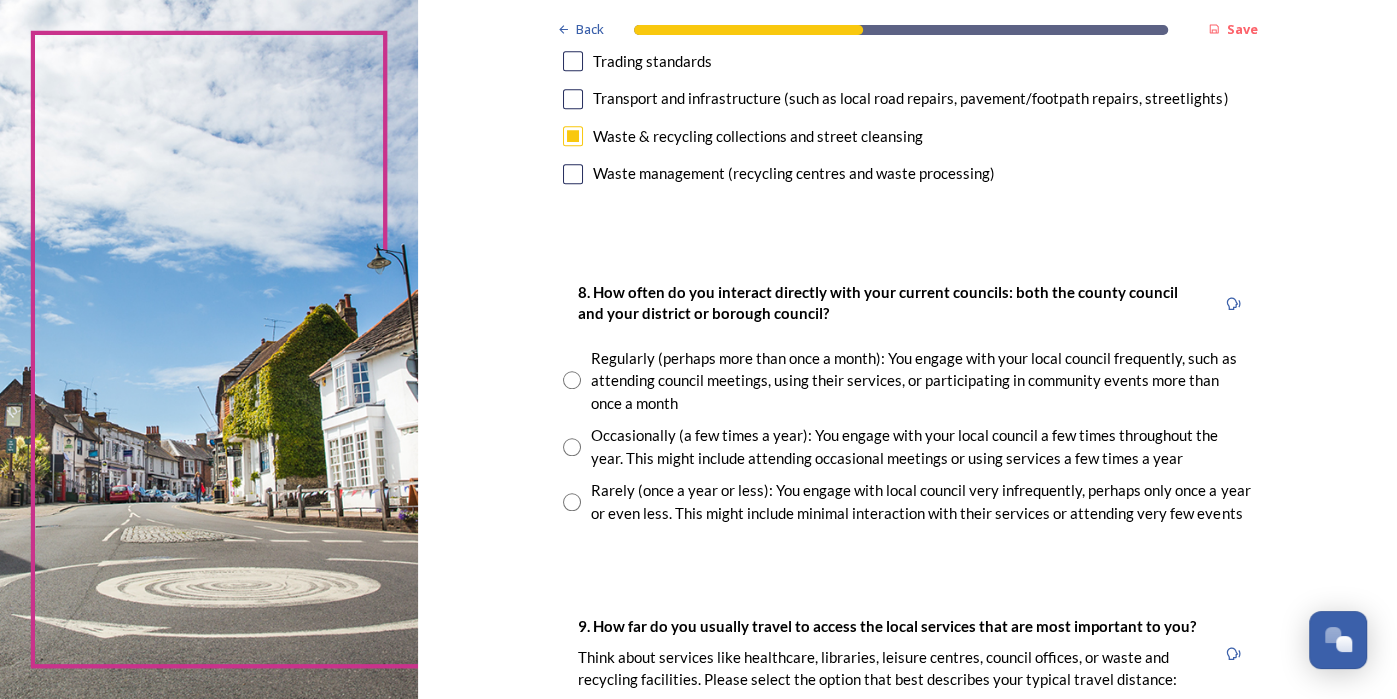 click at bounding box center (572, 447) 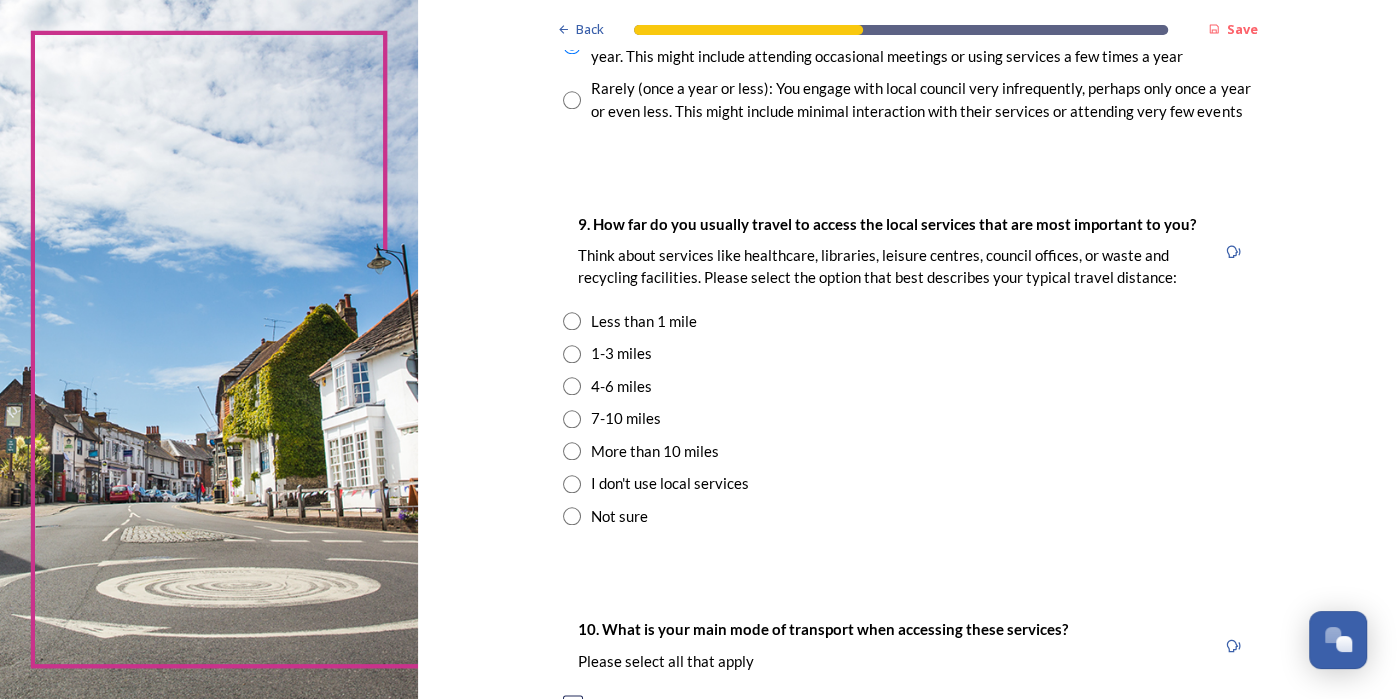 scroll, scrollTop: 1321, scrollLeft: 0, axis: vertical 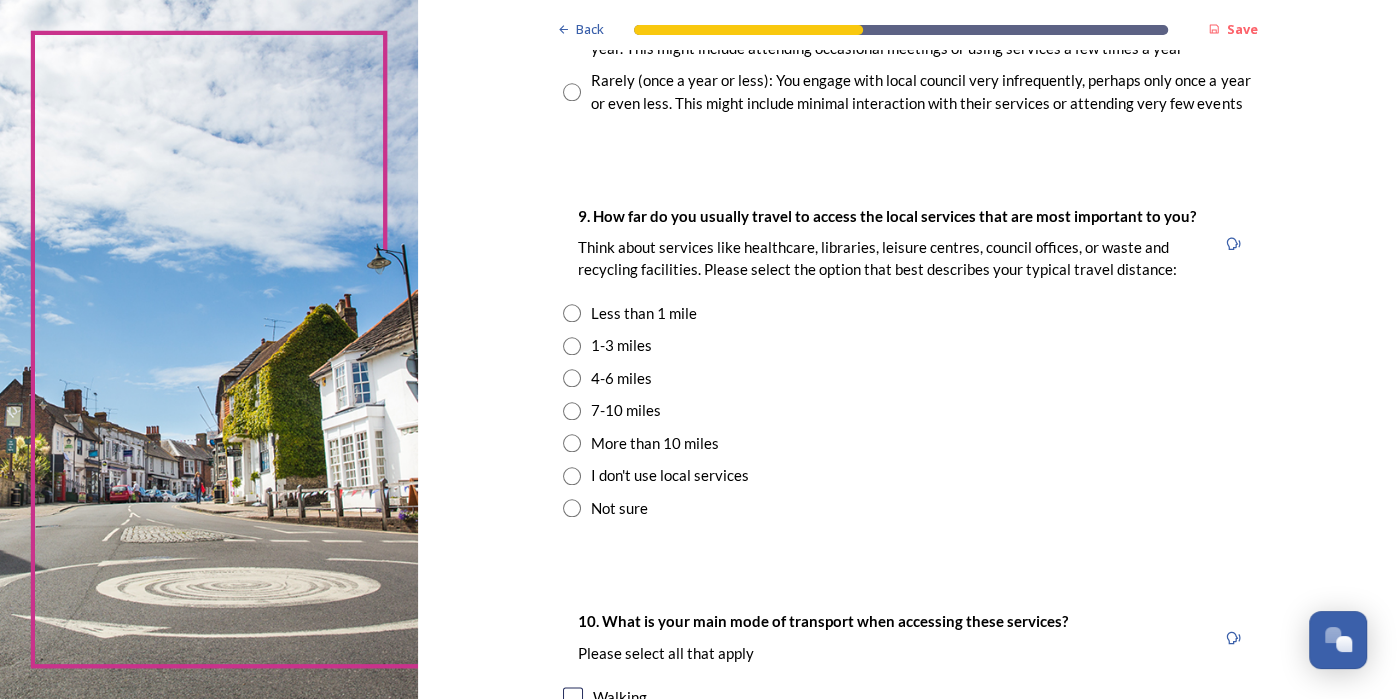 click on "9. How far do you usually travel to access the local services that are most important to you?  Think about services like healthcare, libraries, leisure centres, council offices, or waste and recycling facilities. Please select the option that best describes your typical travel distance: Less than 1 mile 1-3 miles 4-6 miles 7-10 miles More than 10 miles I don't use local services Not sure" at bounding box center (907, 361) 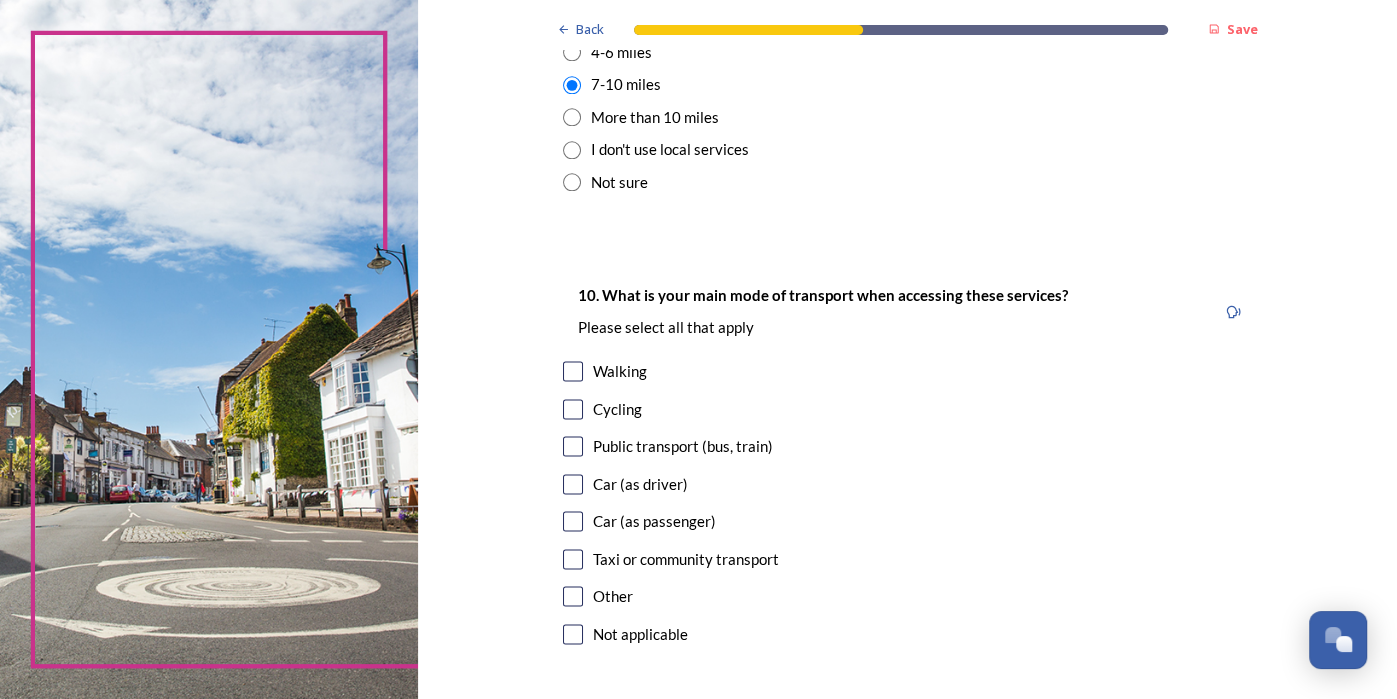 scroll, scrollTop: 1648, scrollLeft: 0, axis: vertical 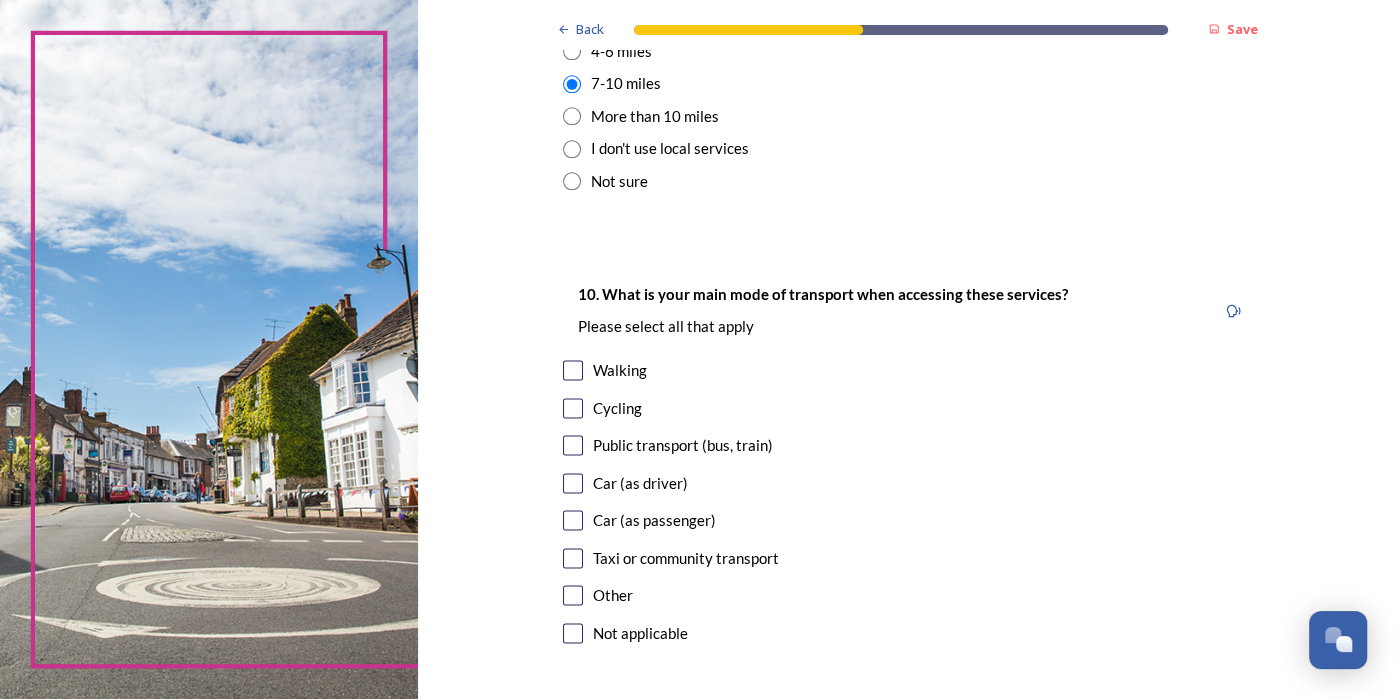 click at bounding box center (573, 483) 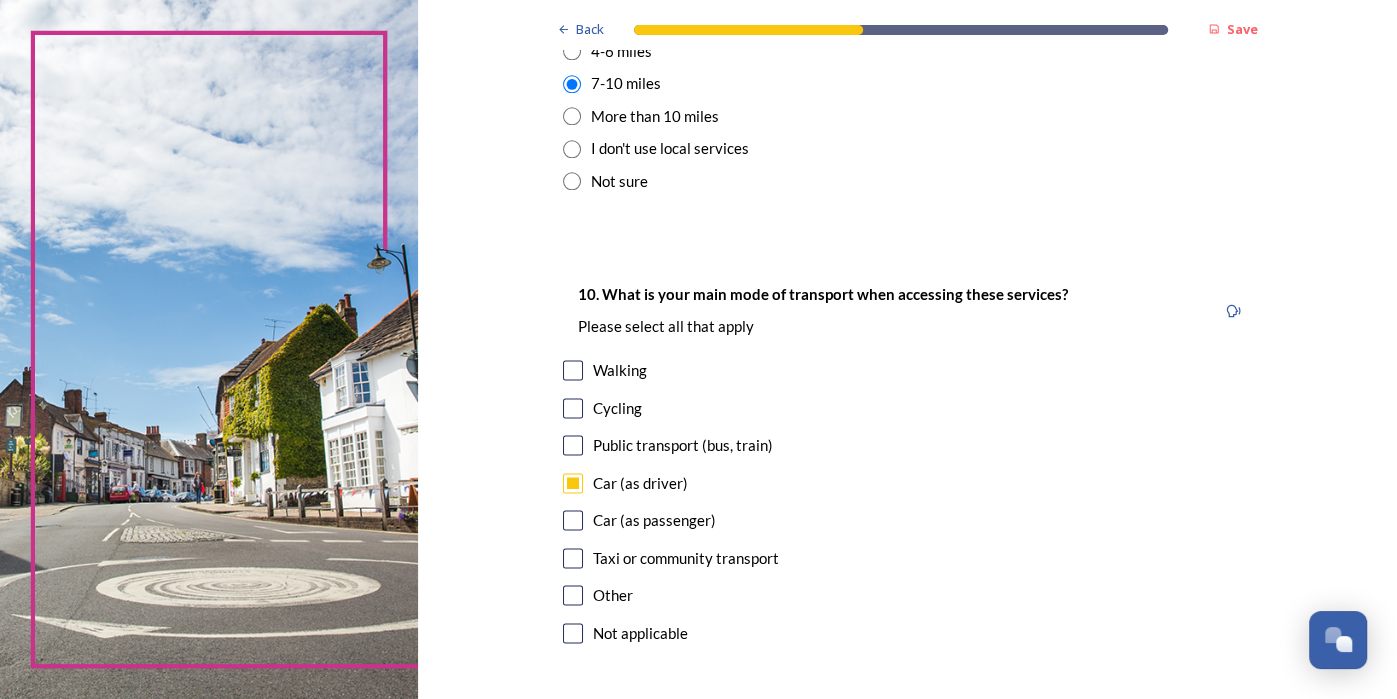 scroll, scrollTop: 1832, scrollLeft: 0, axis: vertical 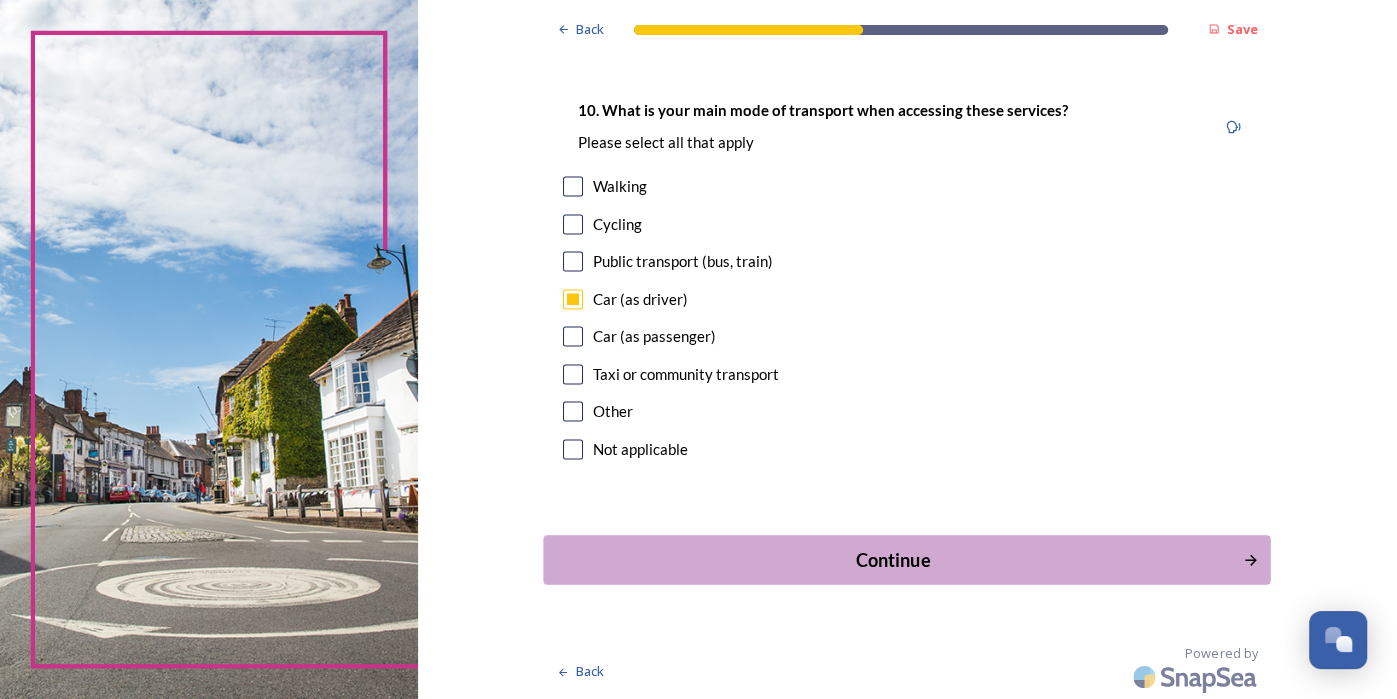 click on "Continue" at bounding box center [893, 559] 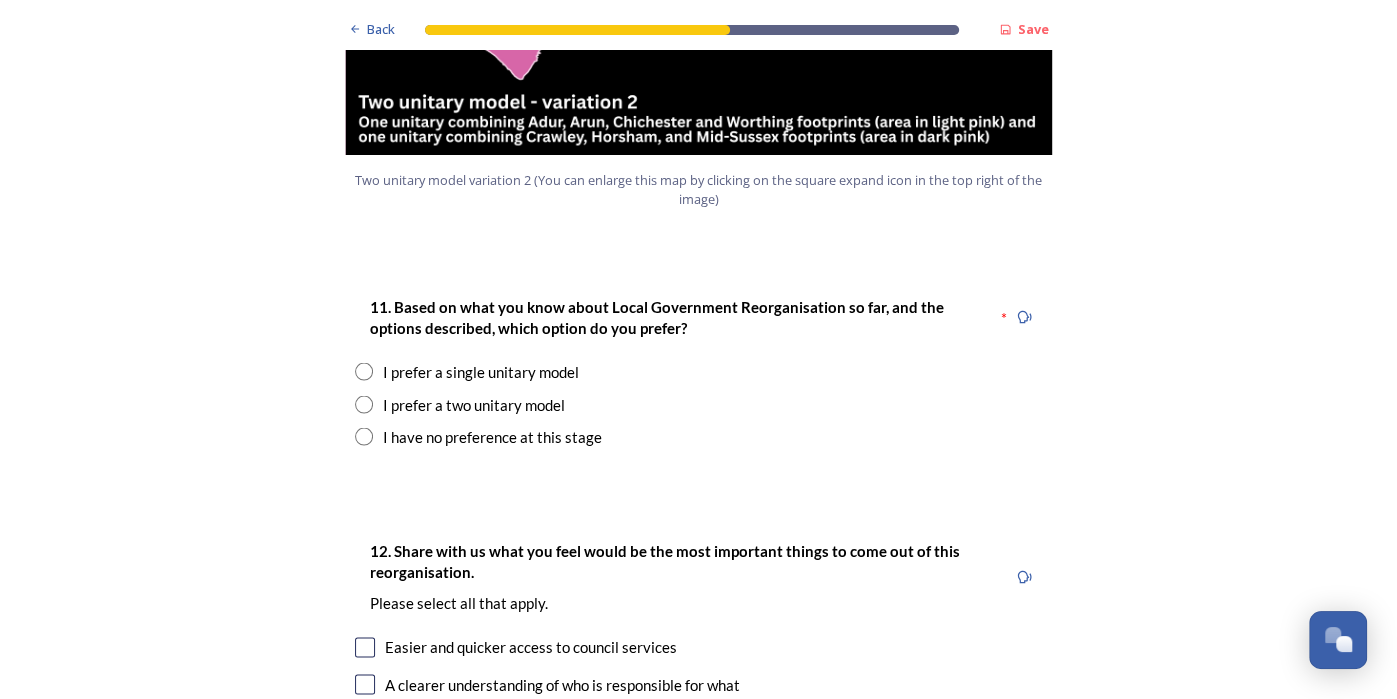 scroll, scrollTop: 2512, scrollLeft: 0, axis: vertical 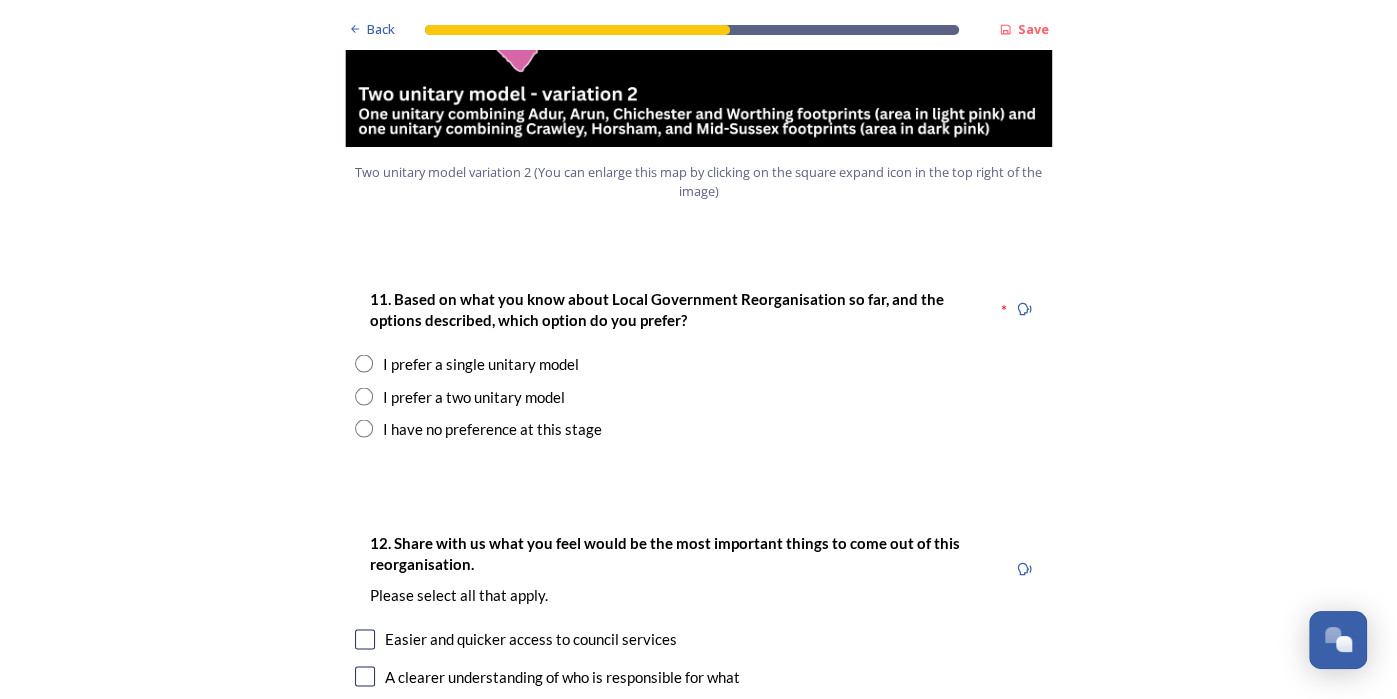 click at bounding box center [364, 428] 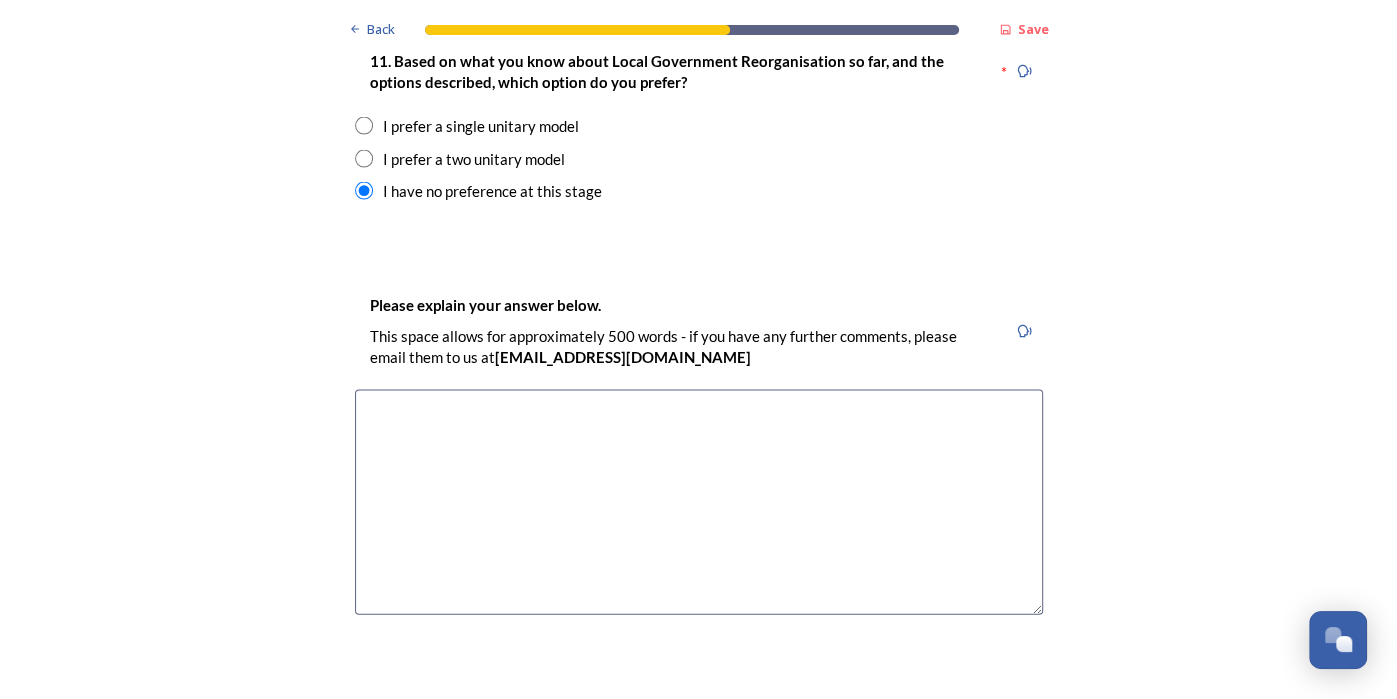 scroll, scrollTop: 2749, scrollLeft: 0, axis: vertical 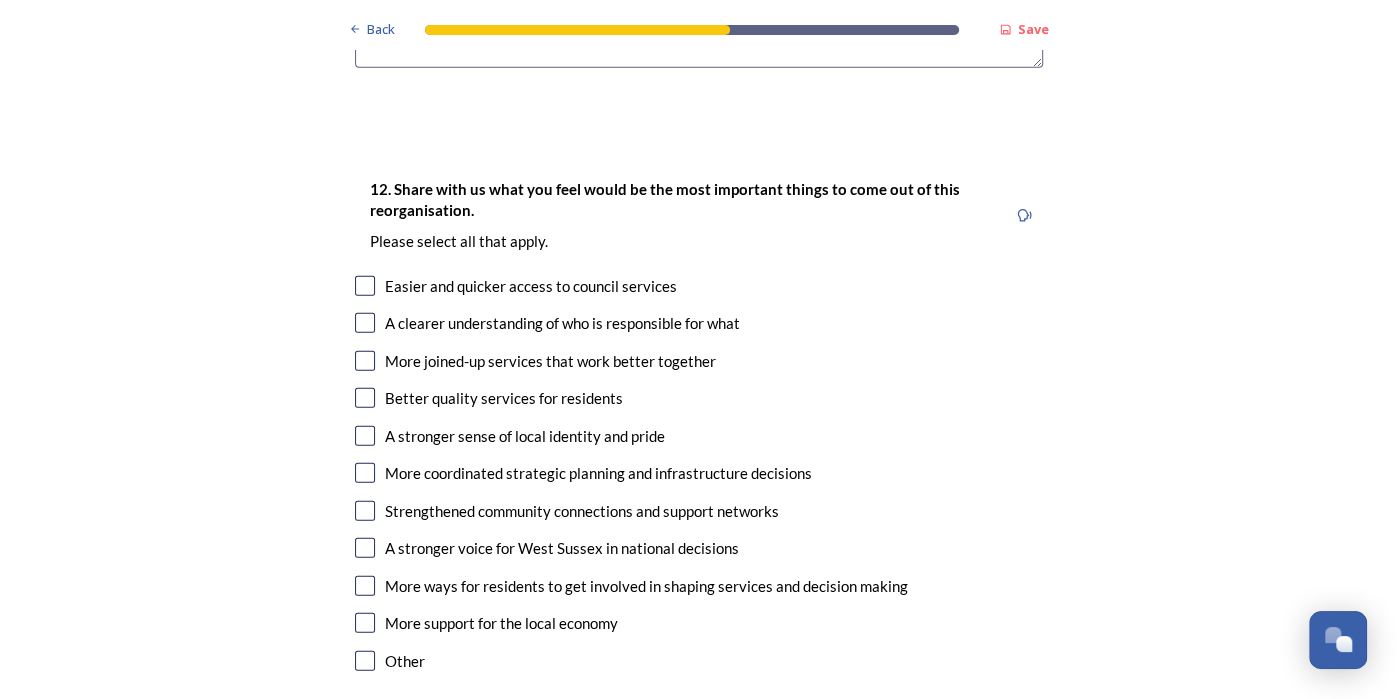 type on "do not want any option ,keep old system as it is an imposed change not democratic, and will increase costs not save money." 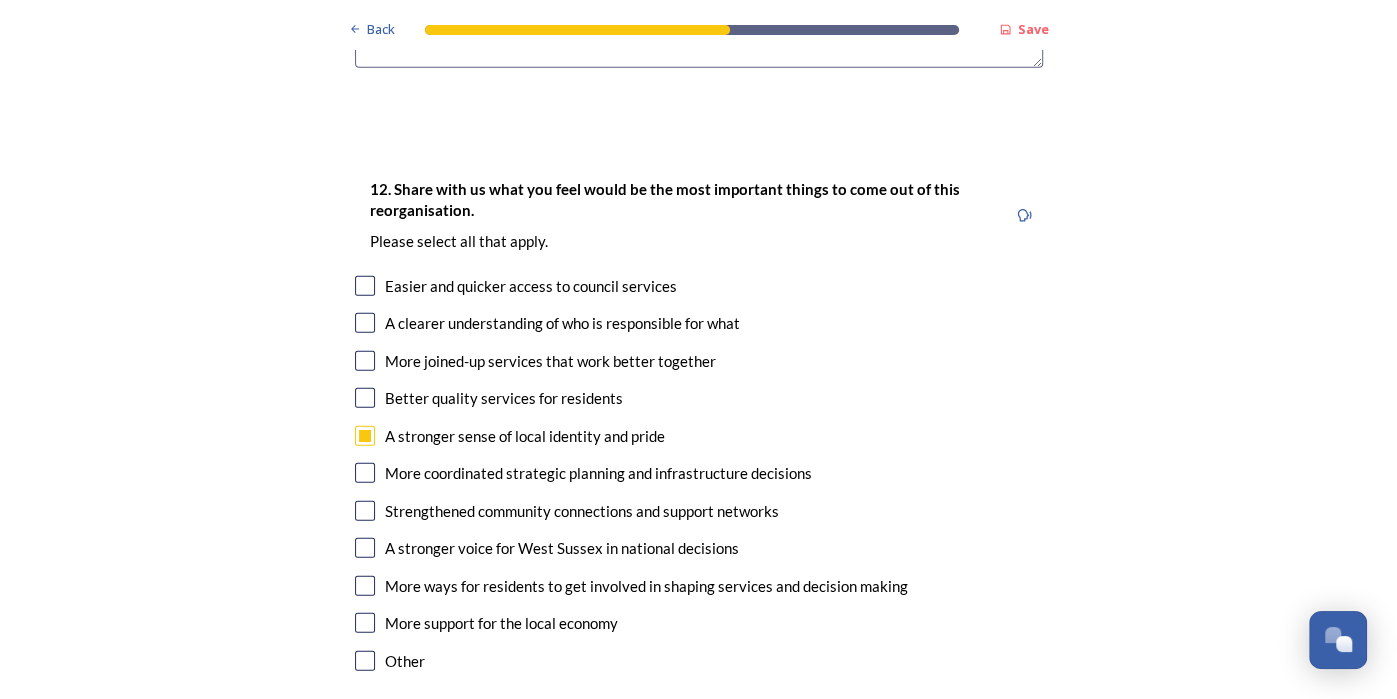click at bounding box center [365, 511] 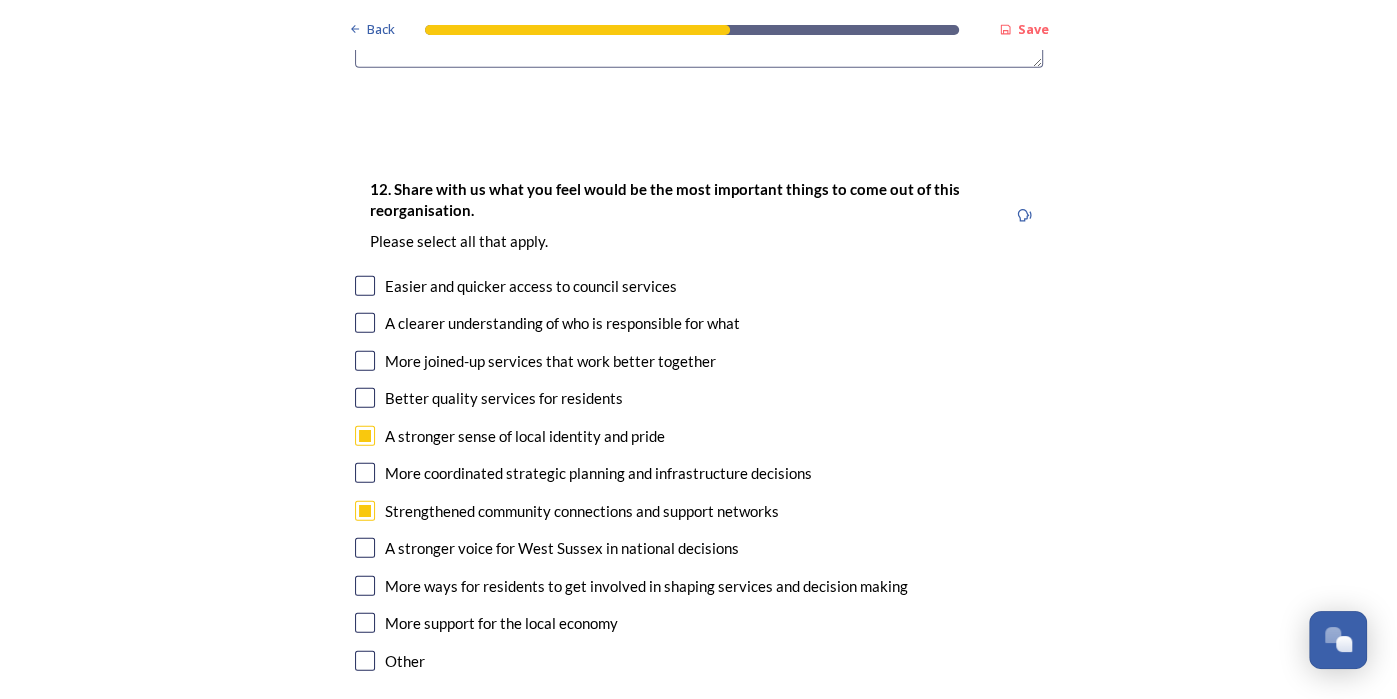 click at bounding box center (365, 586) 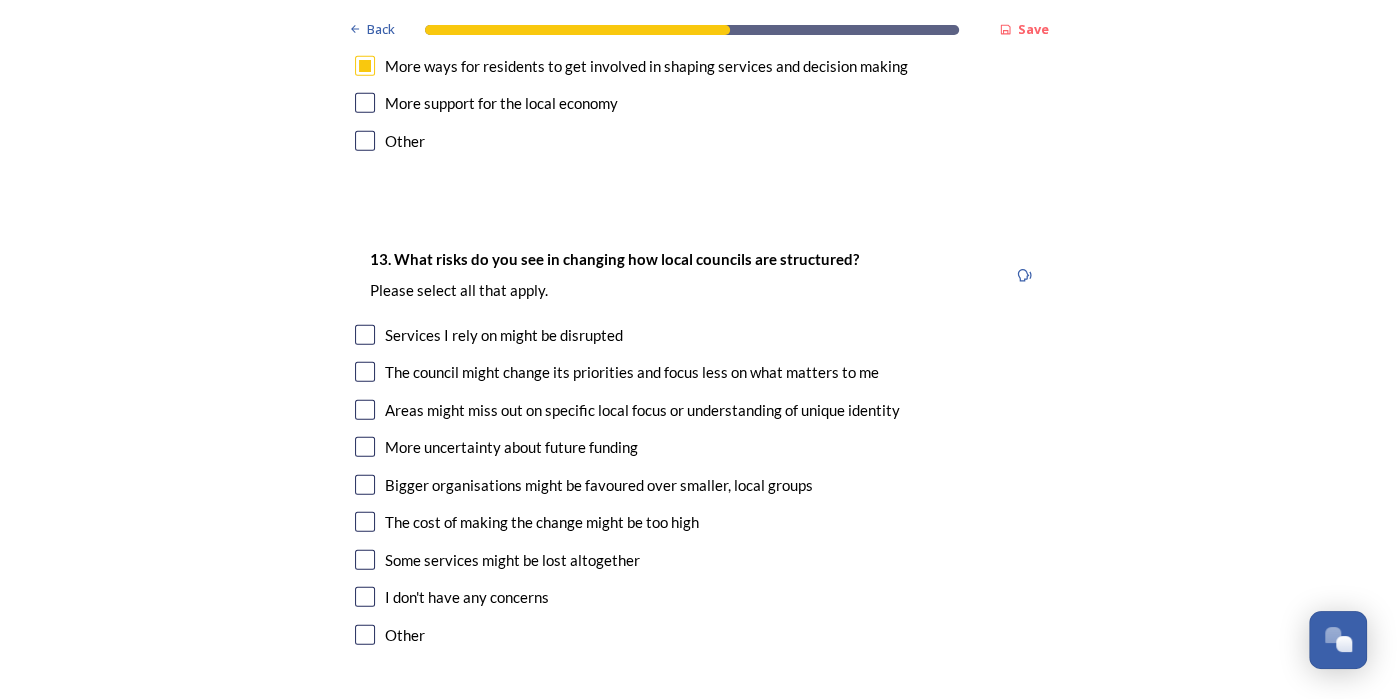 scroll, scrollTop: 3820, scrollLeft: 0, axis: vertical 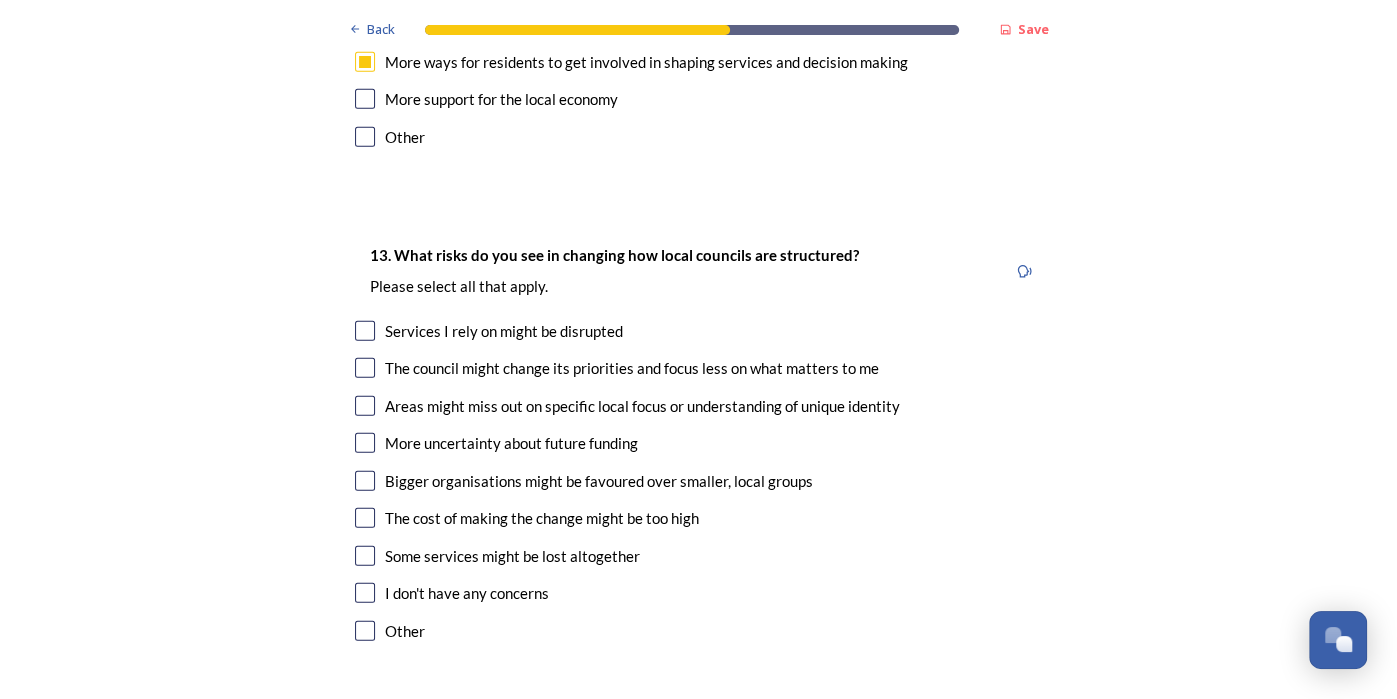 click at bounding box center (365, 368) 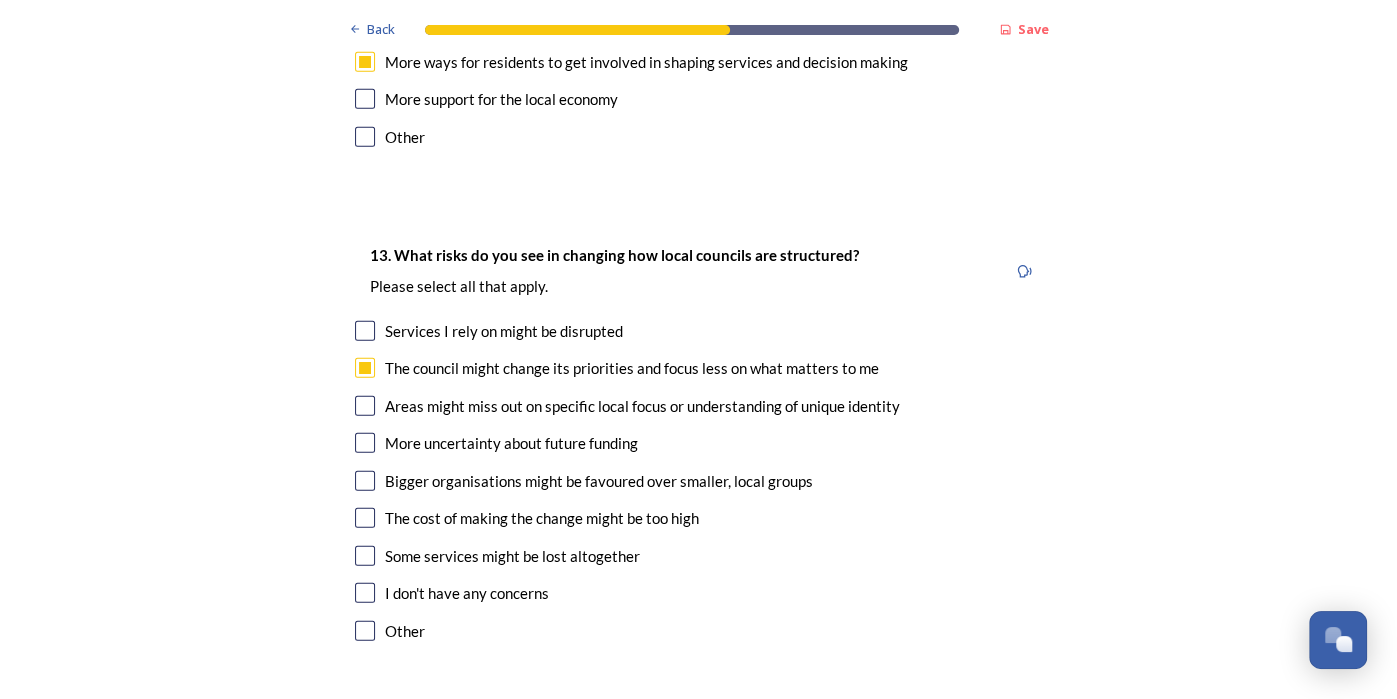 click on "13. What risks do you see in changing how local councils are structured? ﻿Please select all that apply. Services I rely on might be disrupted The council might change its priorities and focus less on what matters to me Areas might miss out on specific local focus or understanding of unique identity More uncertainty about future funding Bigger organisations might be favoured over smaller, local groups The cost of making the change might be too high Some services might be lost altogether I don't have any concerns Other" at bounding box center (699, 445) 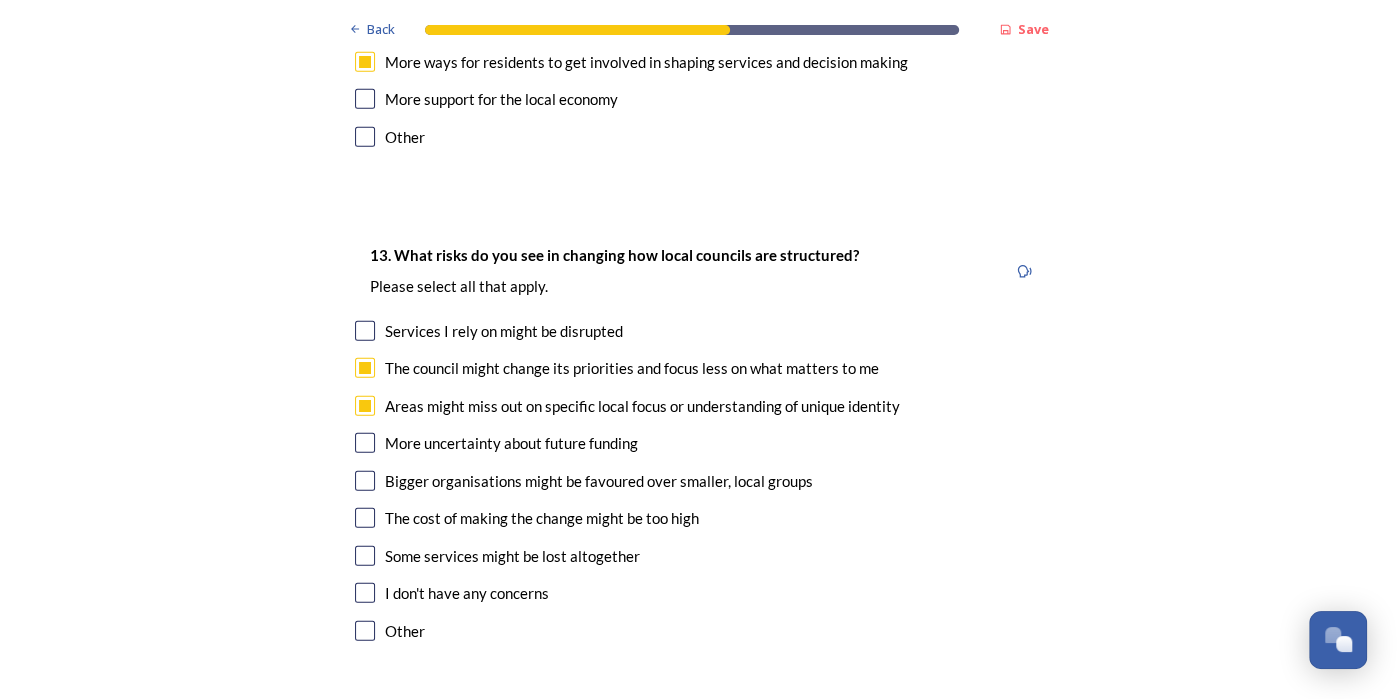 click at bounding box center [365, 481] 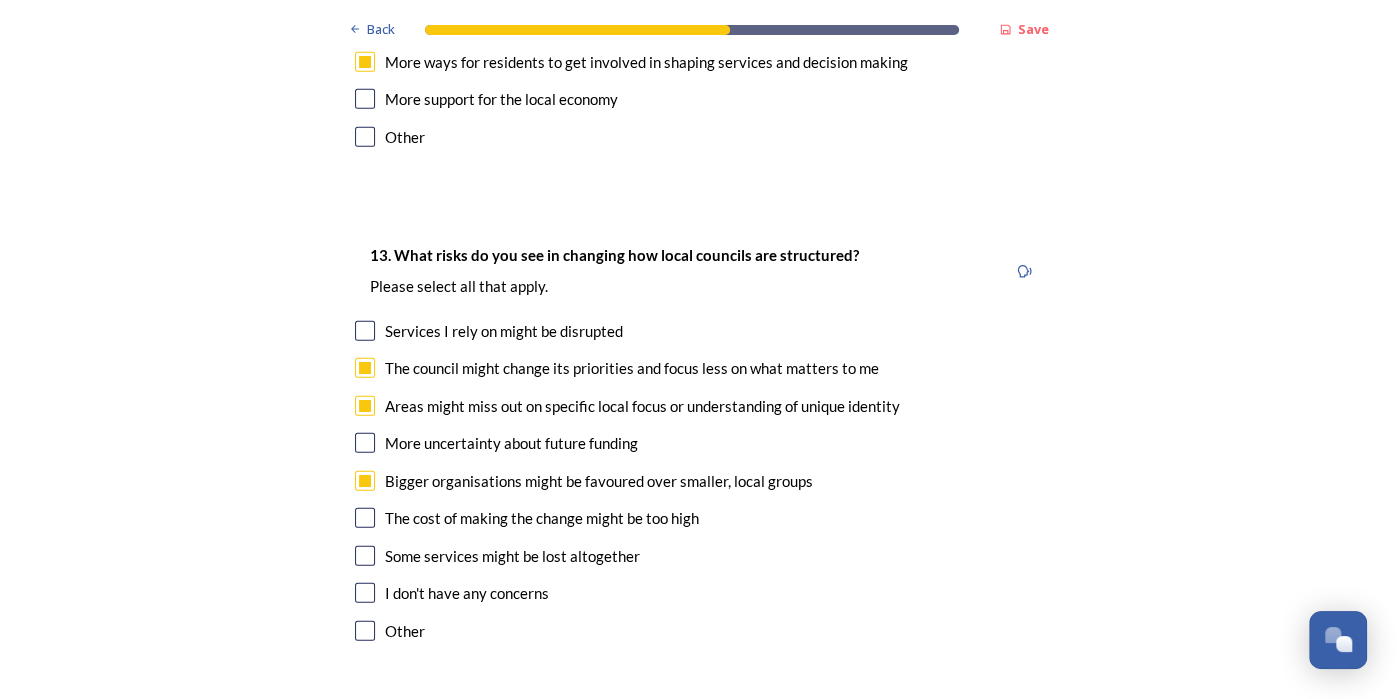 click at bounding box center (365, 518) 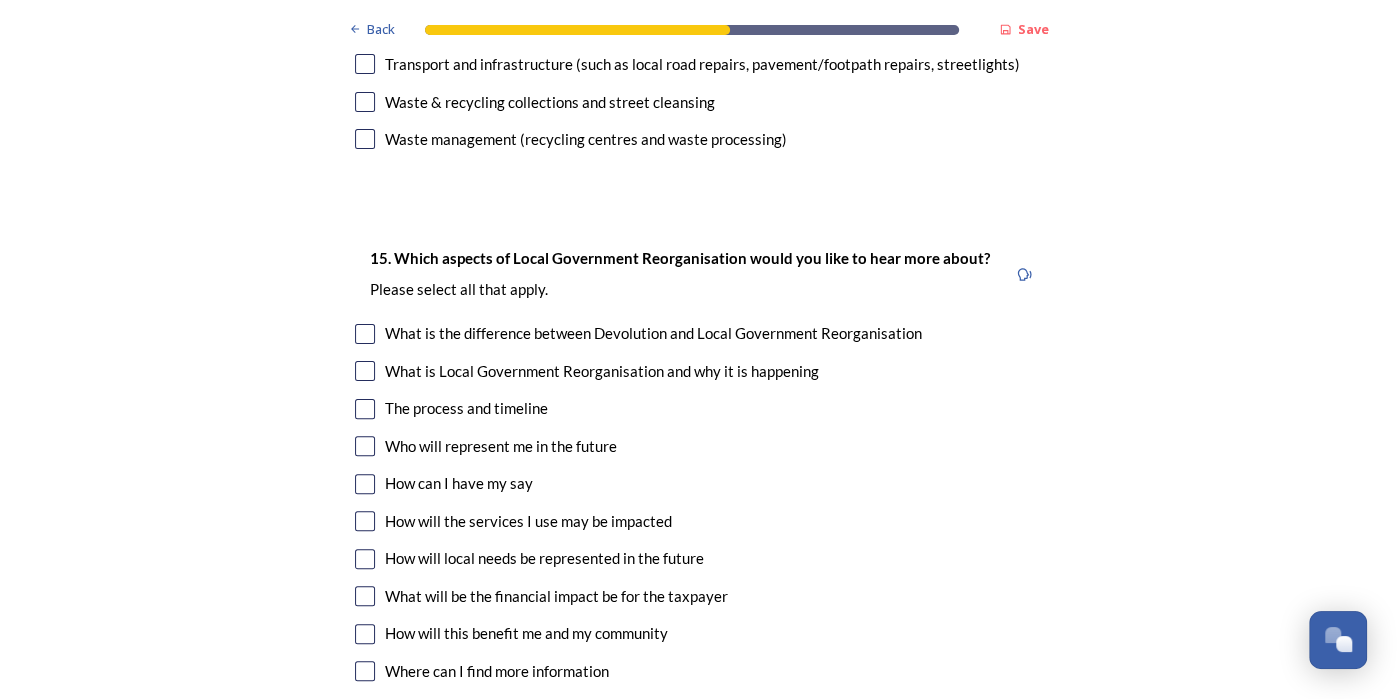 scroll, scrollTop: 5355, scrollLeft: 0, axis: vertical 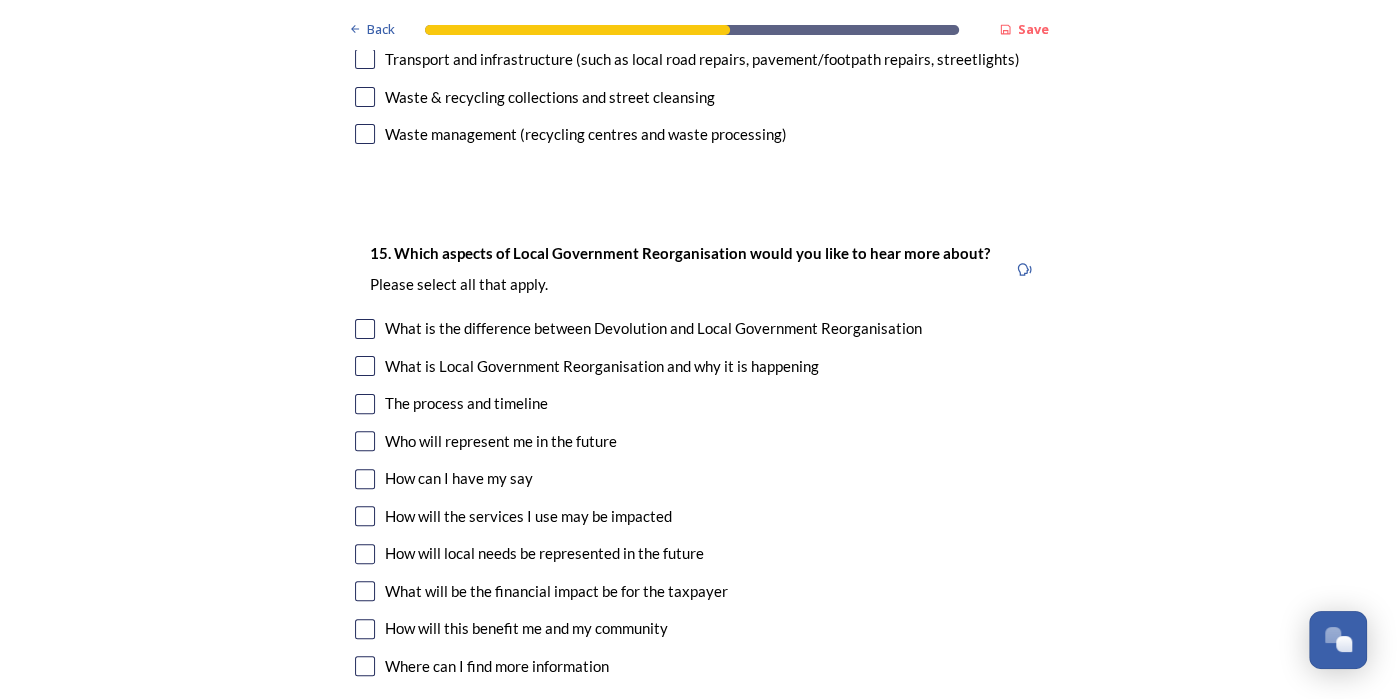 click at bounding box center (365, 479) 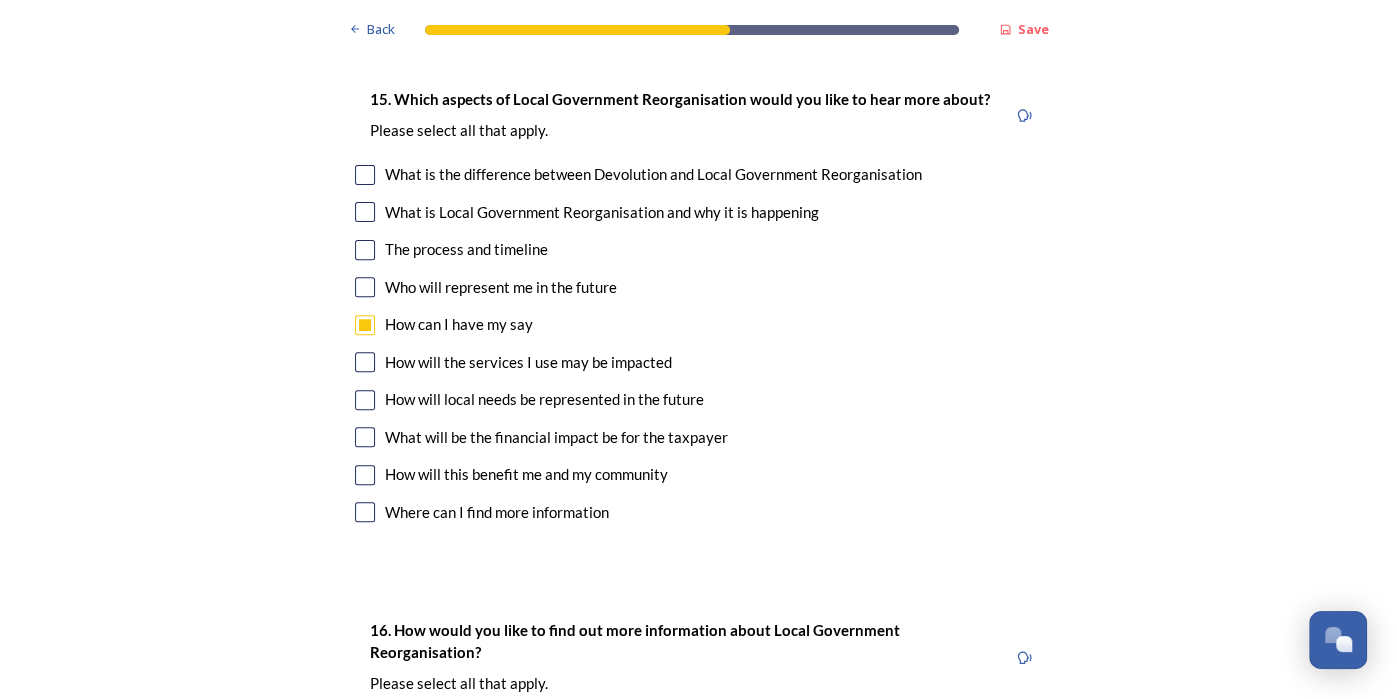 scroll, scrollTop: 5513, scrollLeft: 0, axis: vertical 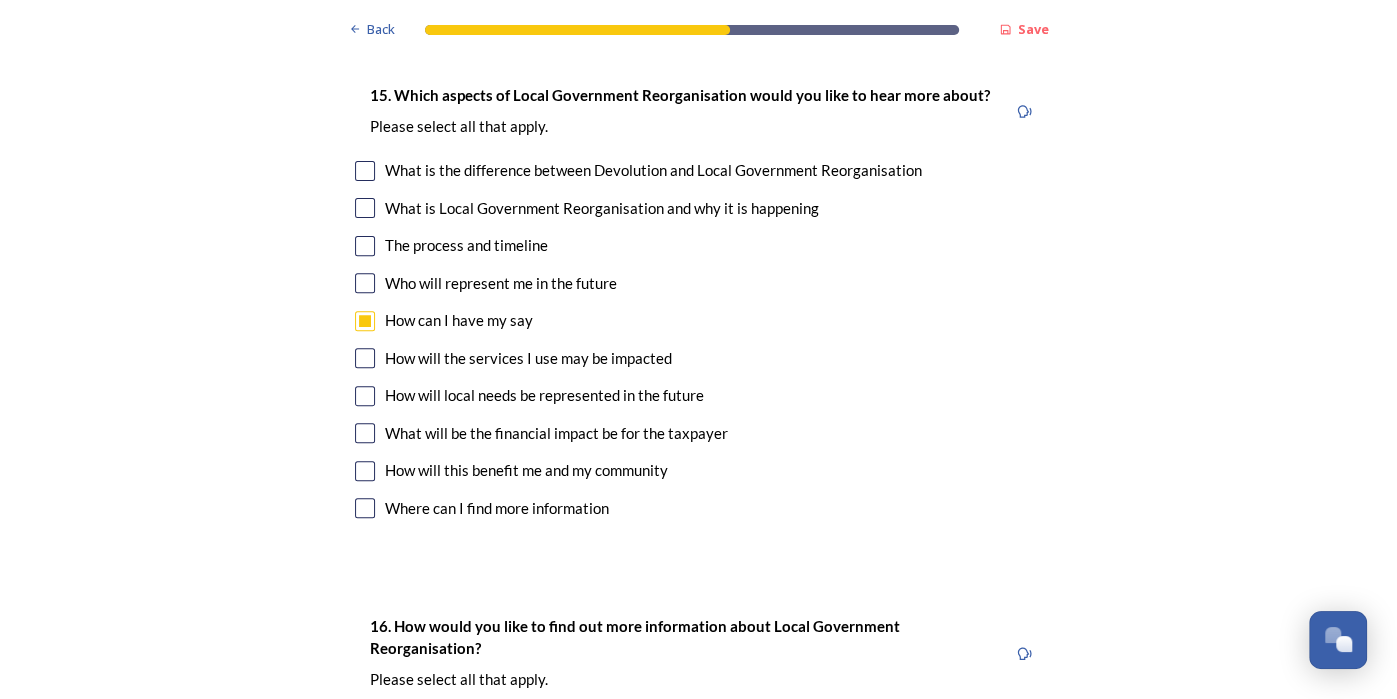 click at bounding box center (365, 433) 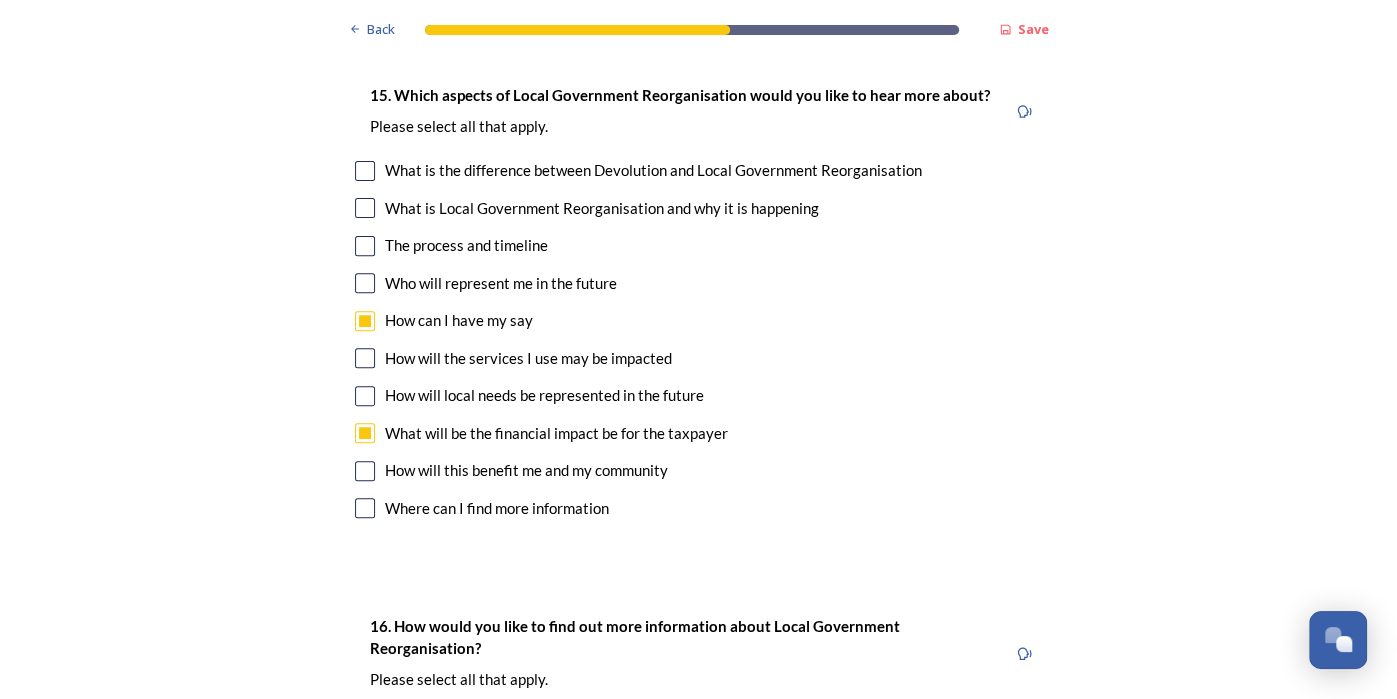 click at bounding box center [365, 471] 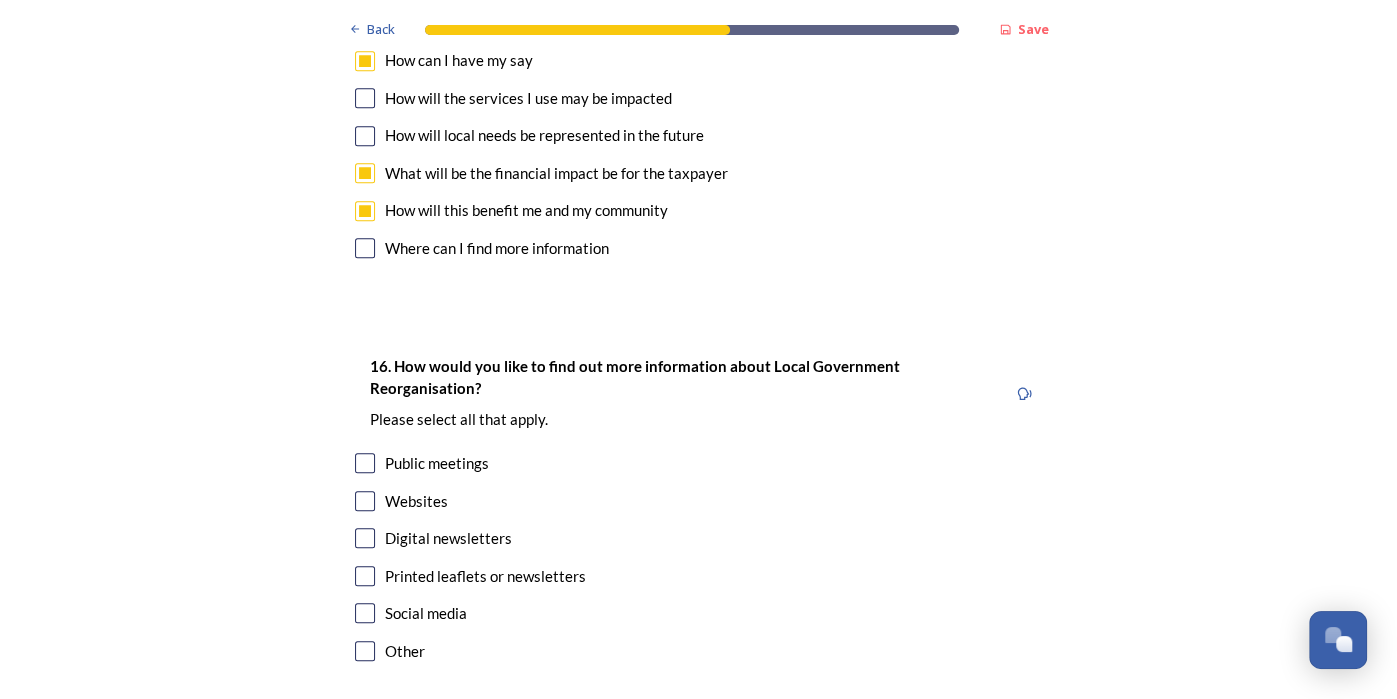 scroll, scrollTop: 5789, scrollLeft: 0, axis: vertical 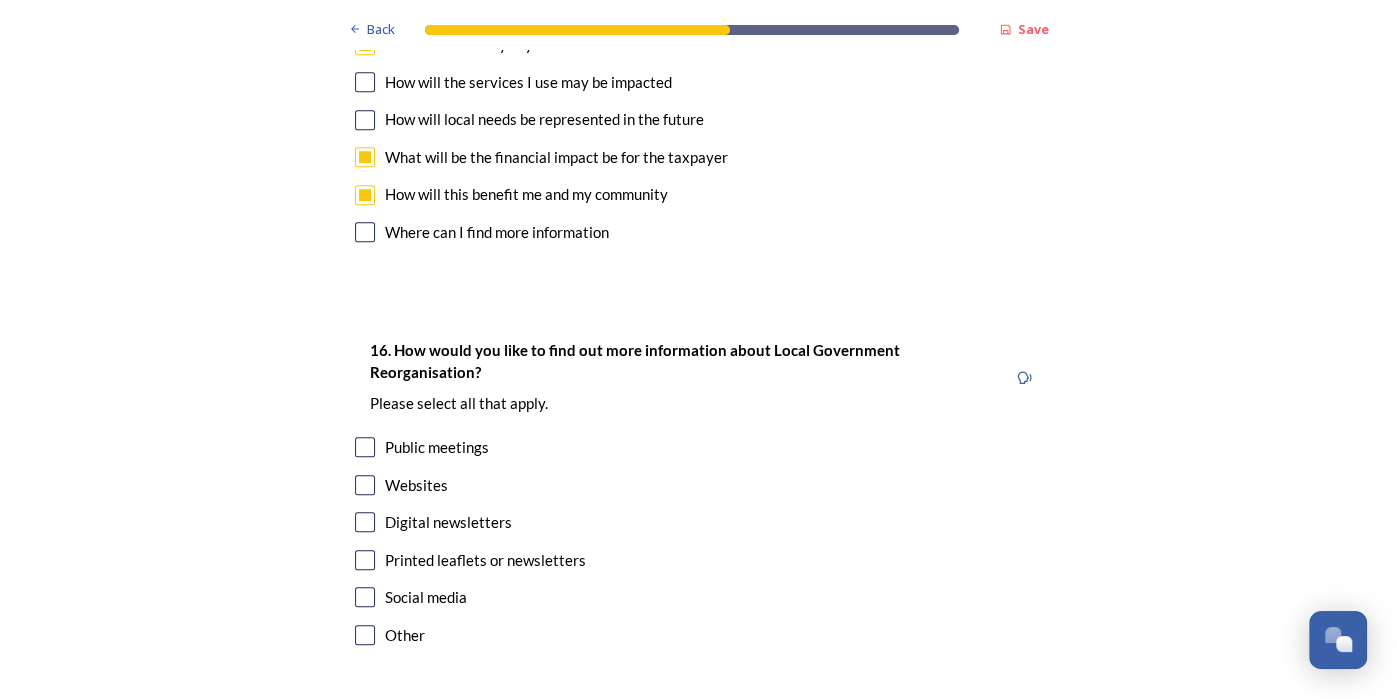 click at bounding box center [365, 447] 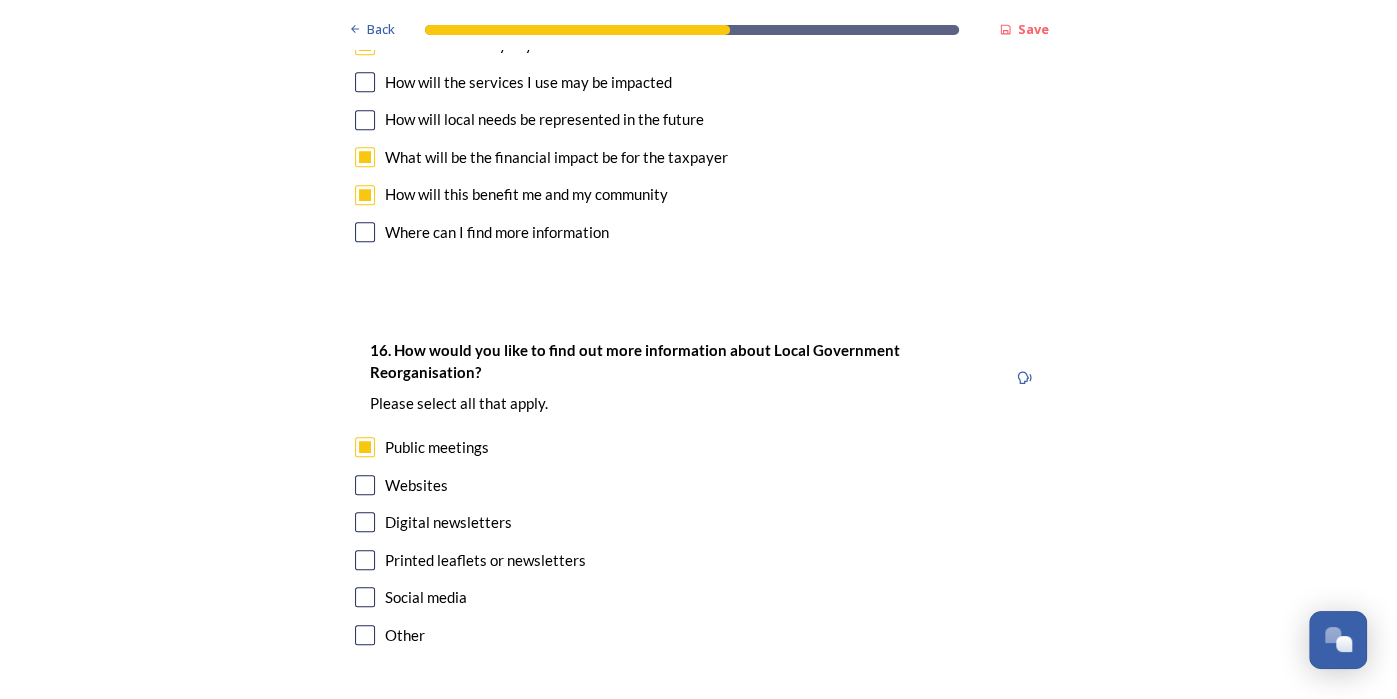 click at bounding box center [365, 522] 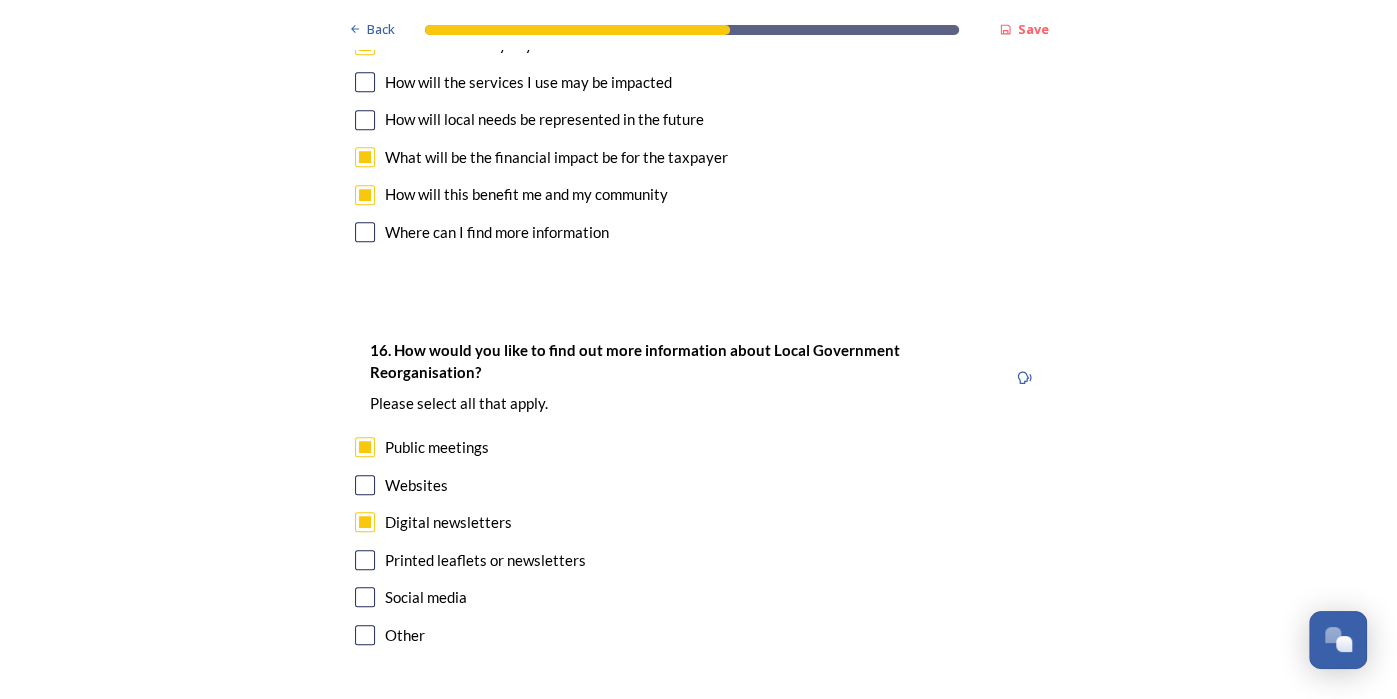 scroll, scrollTop: 5916, scrollLeft: 0, axis: vertical 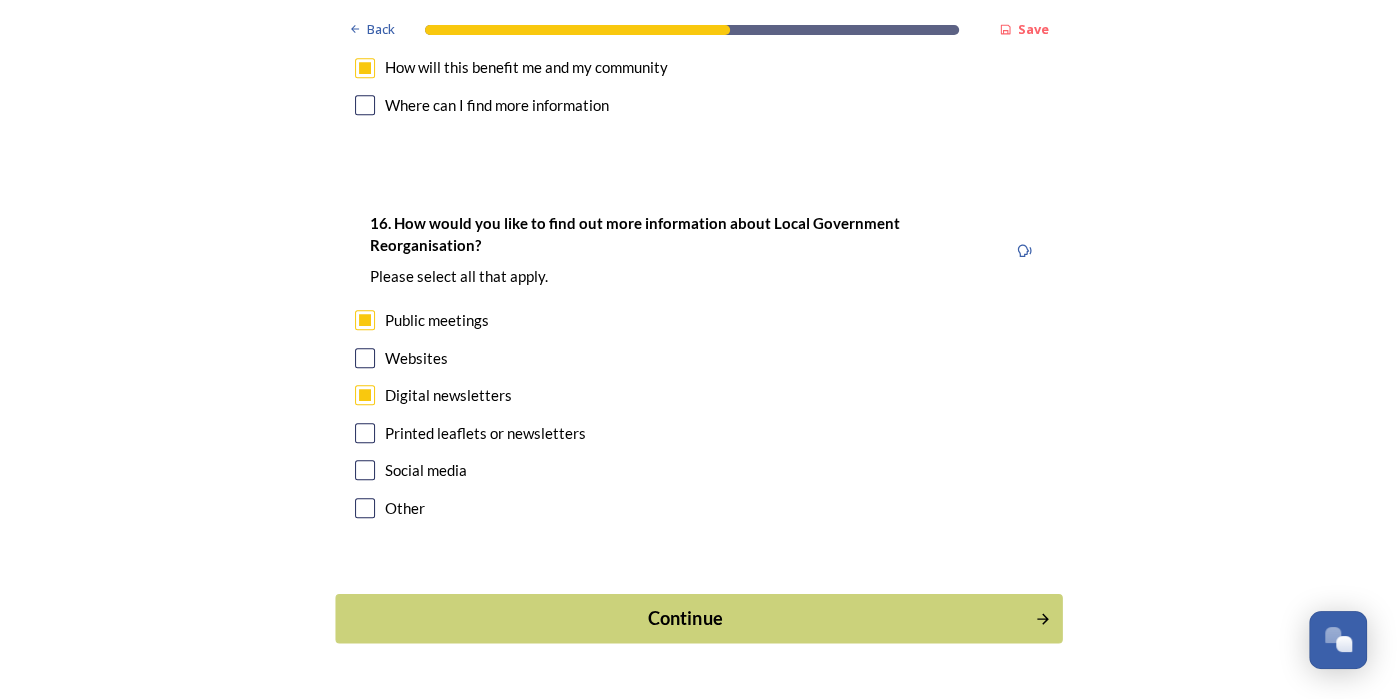 click on "Continue" at bounding box center [684, 618] 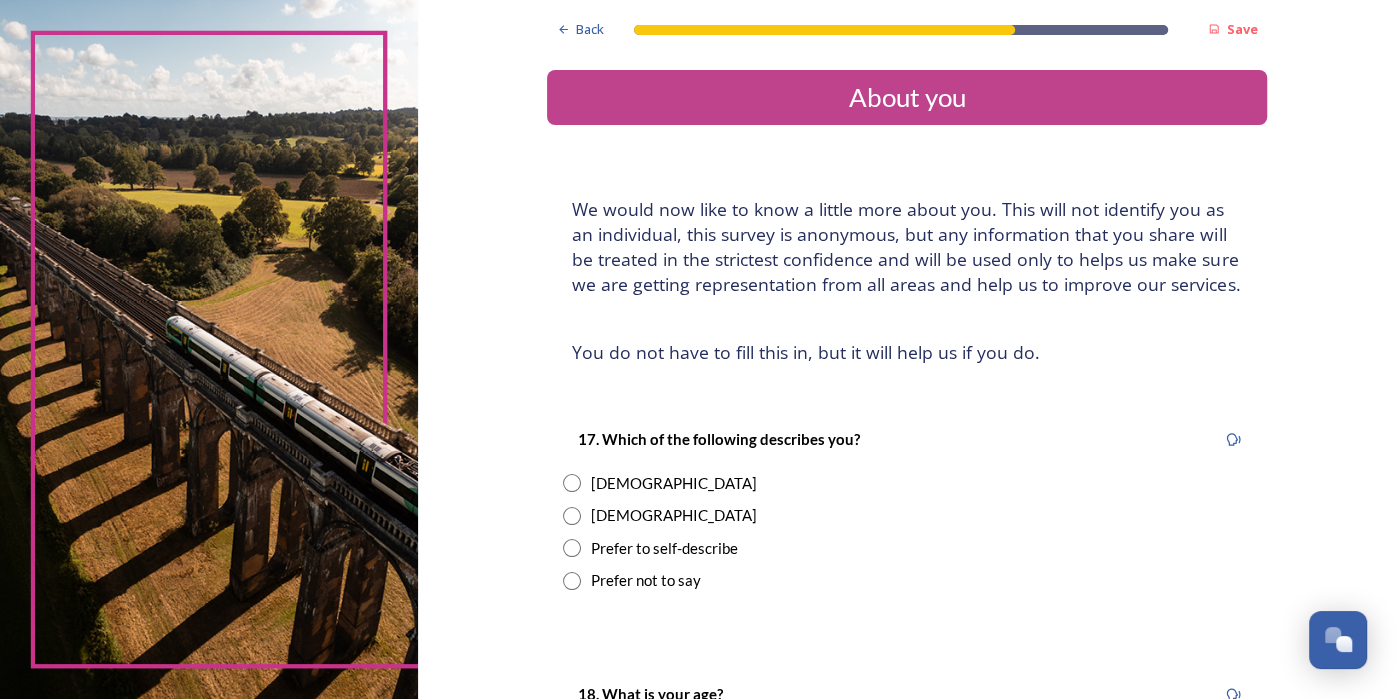 click at bounding box center [572, 516] 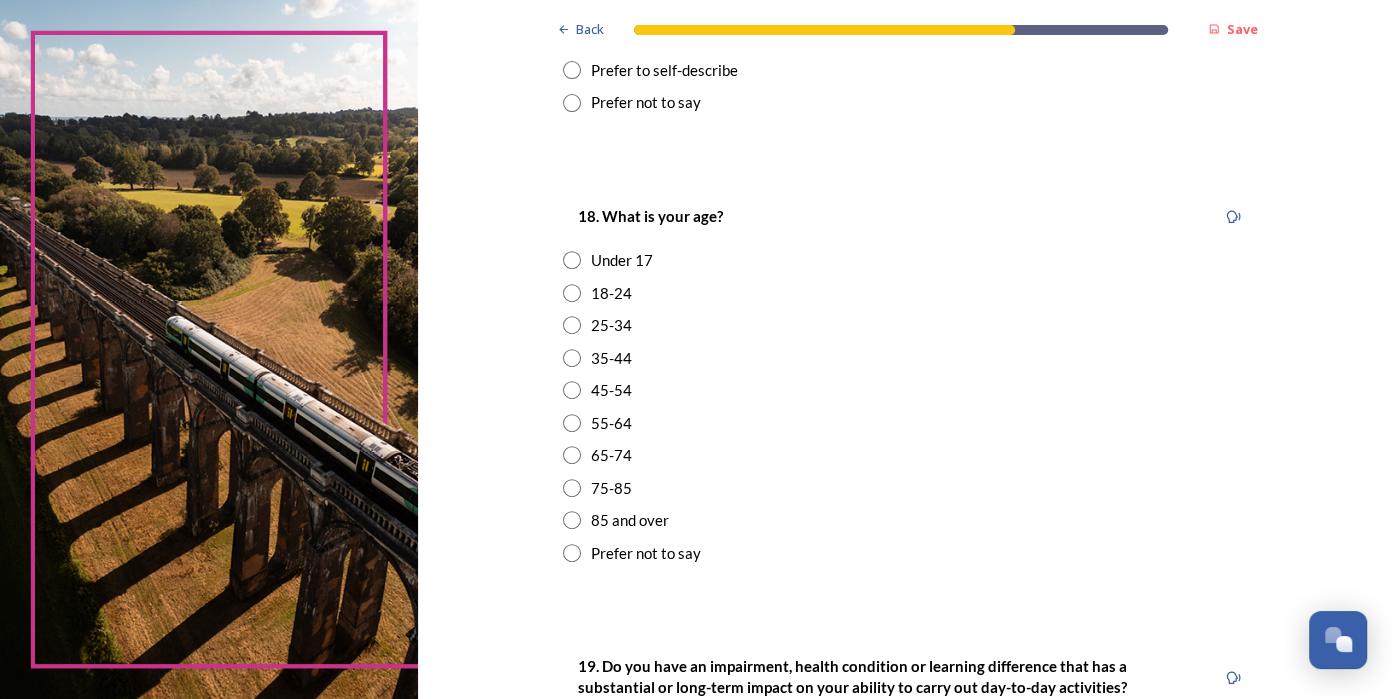 scroll, scrollTop: 485, scrollLeft: 0, axis: vertical 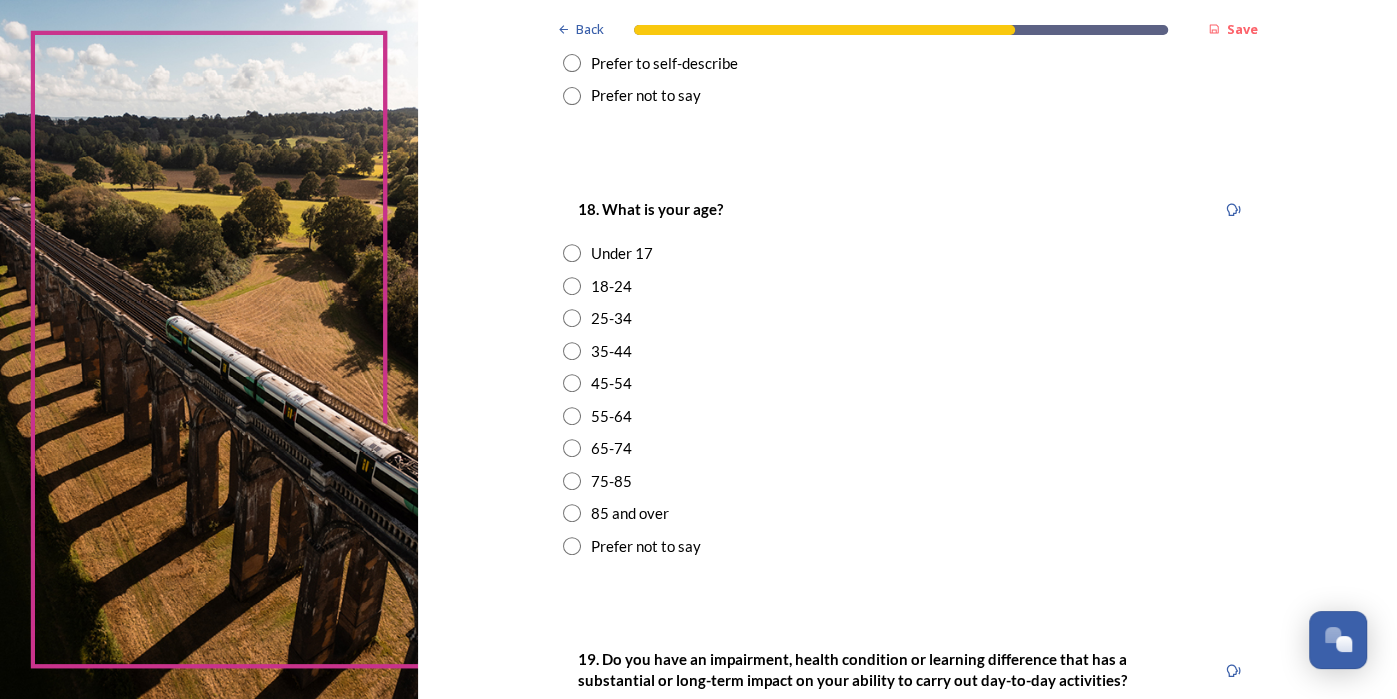 click at bounding box center [572, 448] 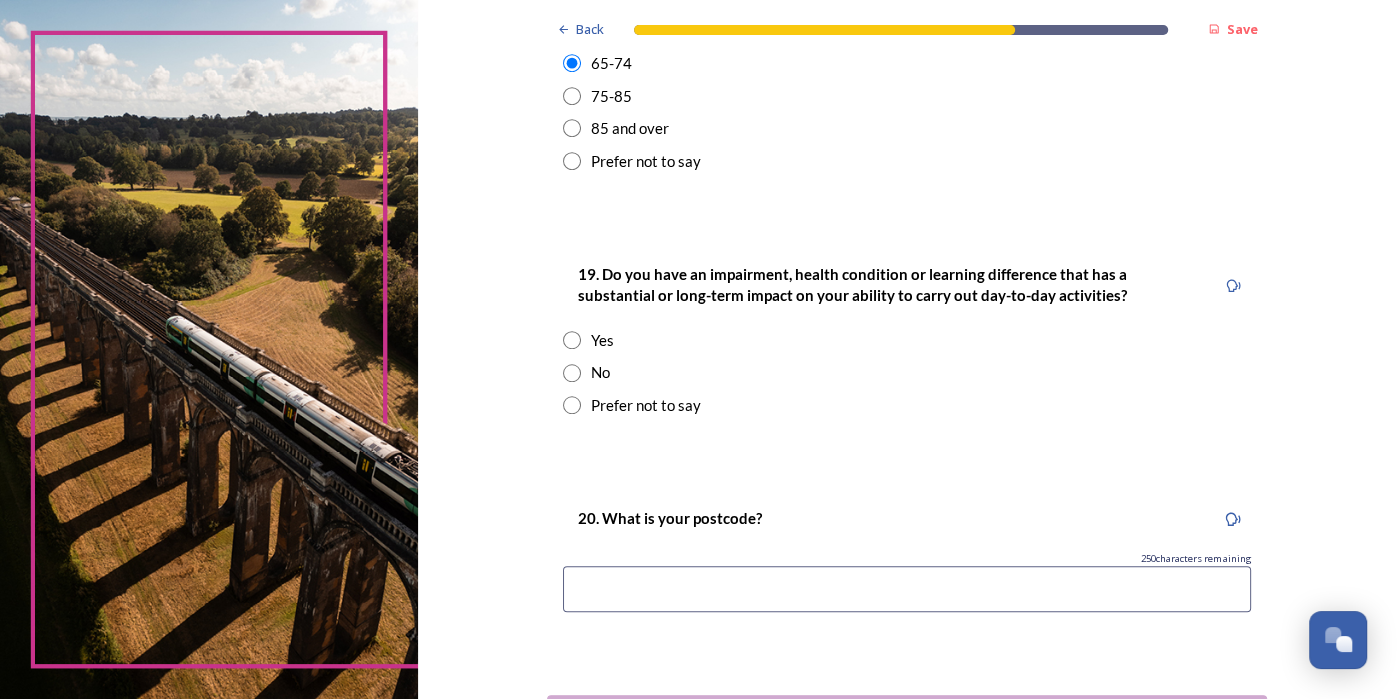 scroll, scrollTop: 872, scrollLeft: 0, axis: vertical 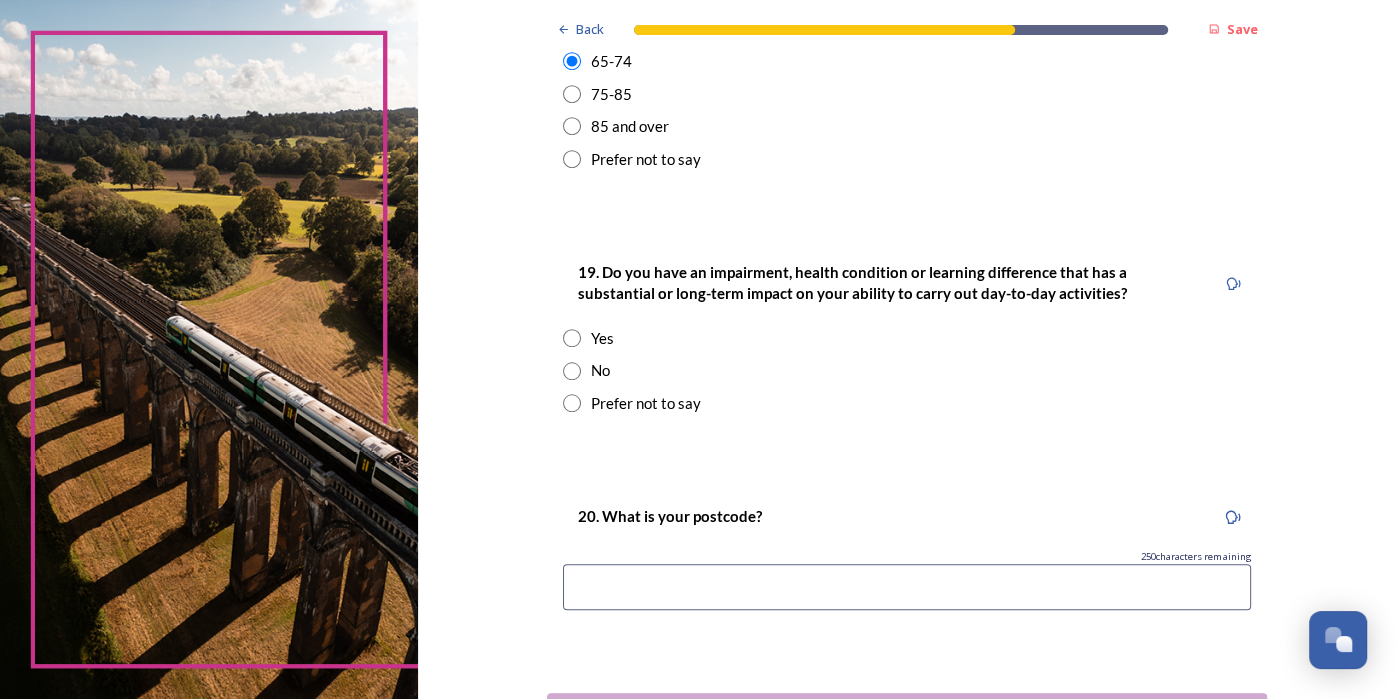 click at bounding box center [572, 371] 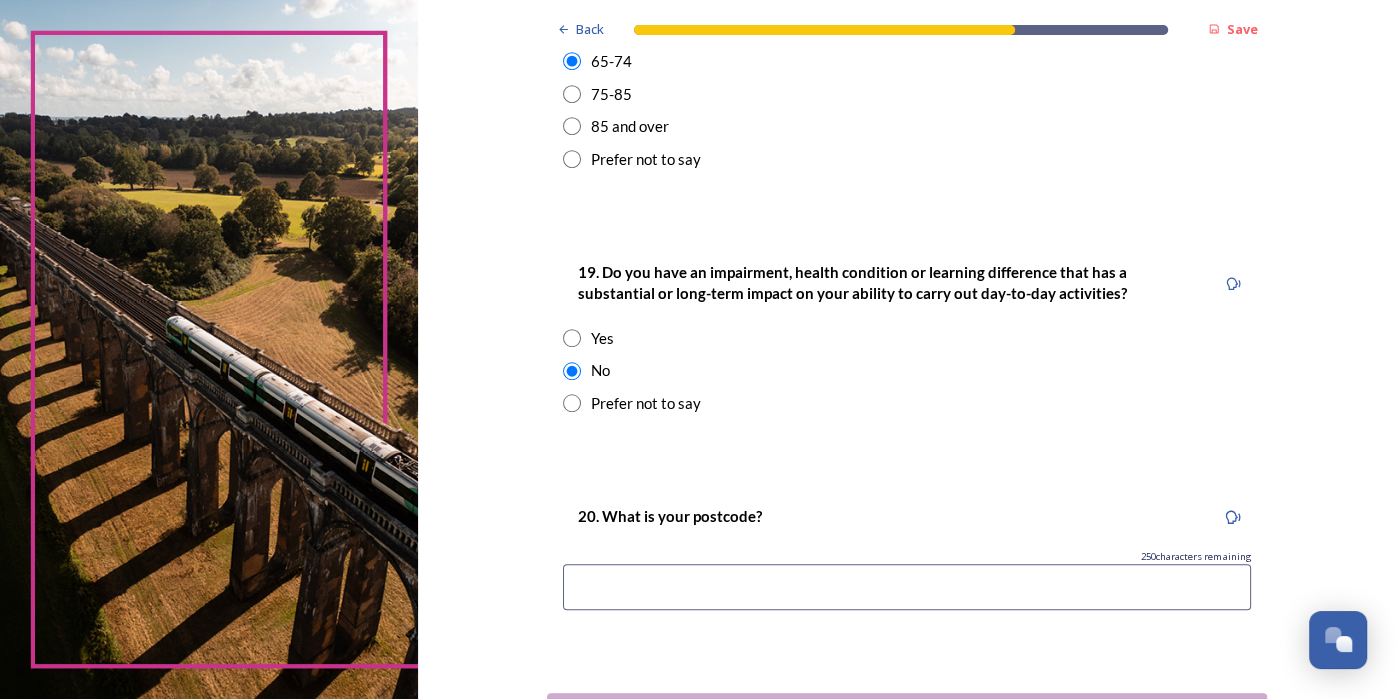 click at bounding box center (907, 587) 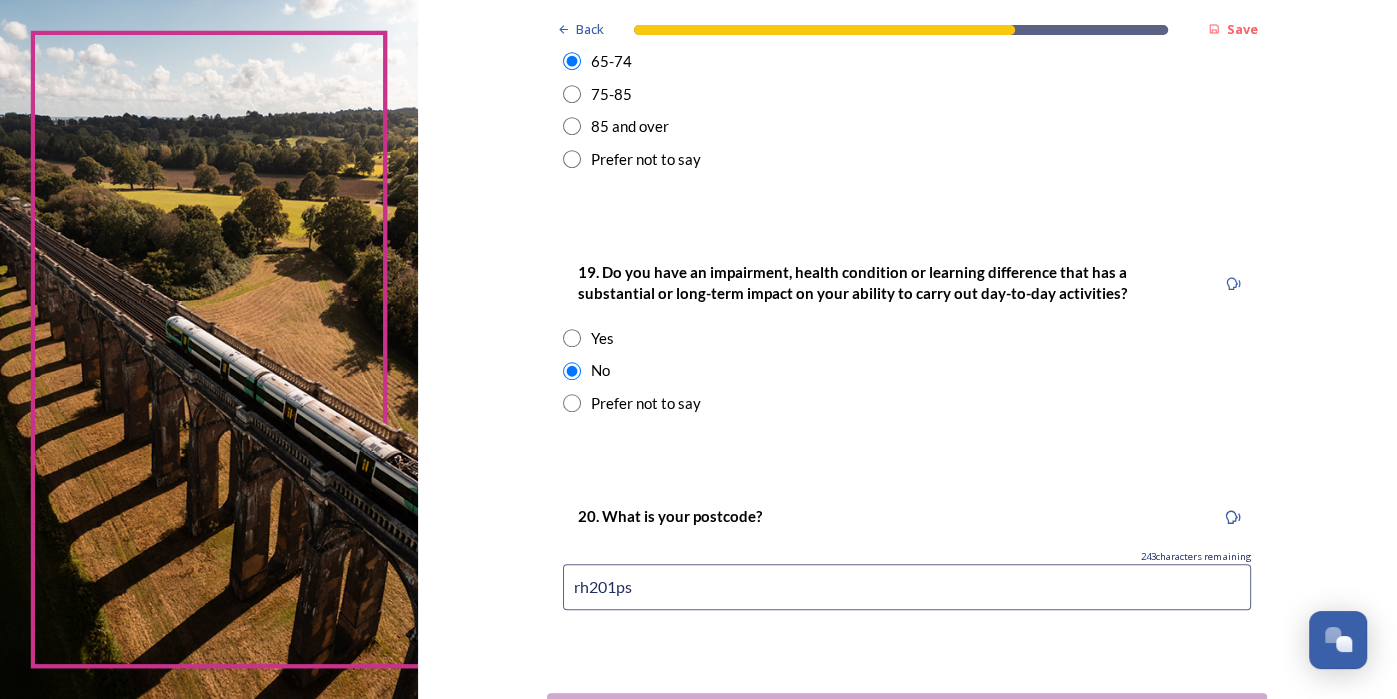 scroll, scrollTop: 1030, scrollLeft: 0, axis: vertical 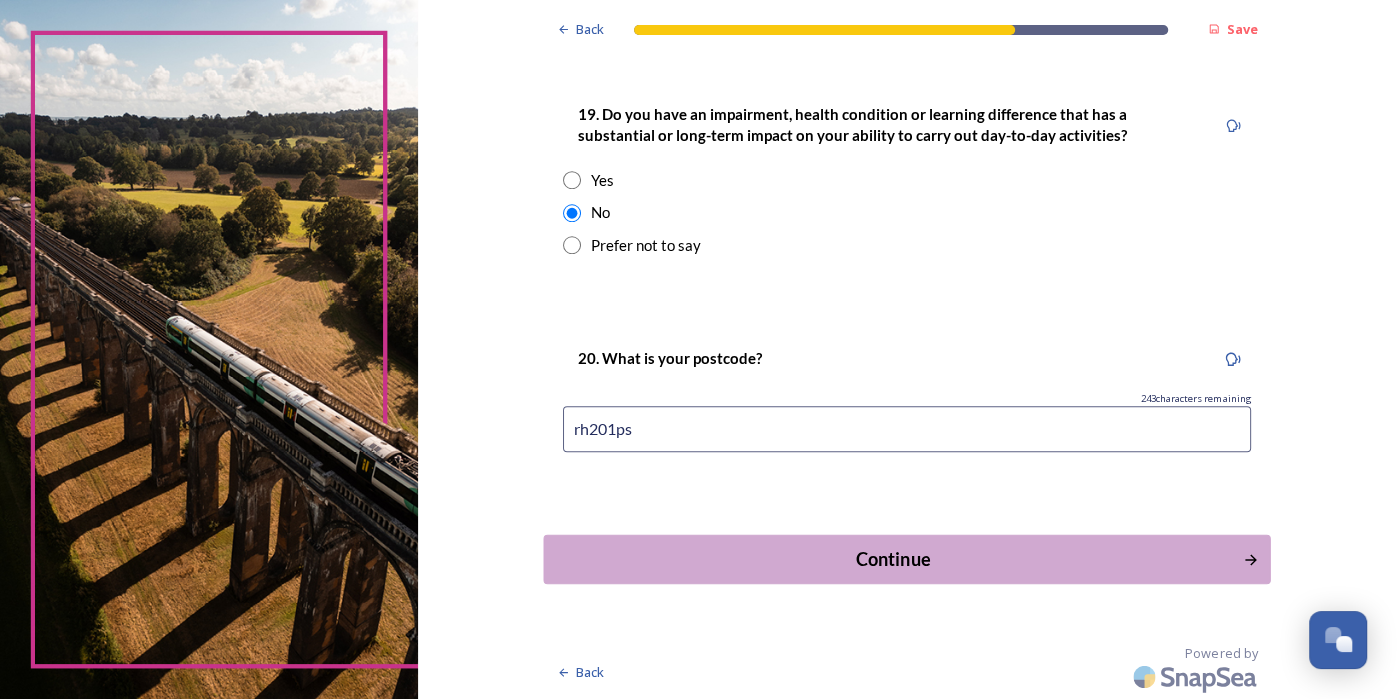 type on "rh201ps" 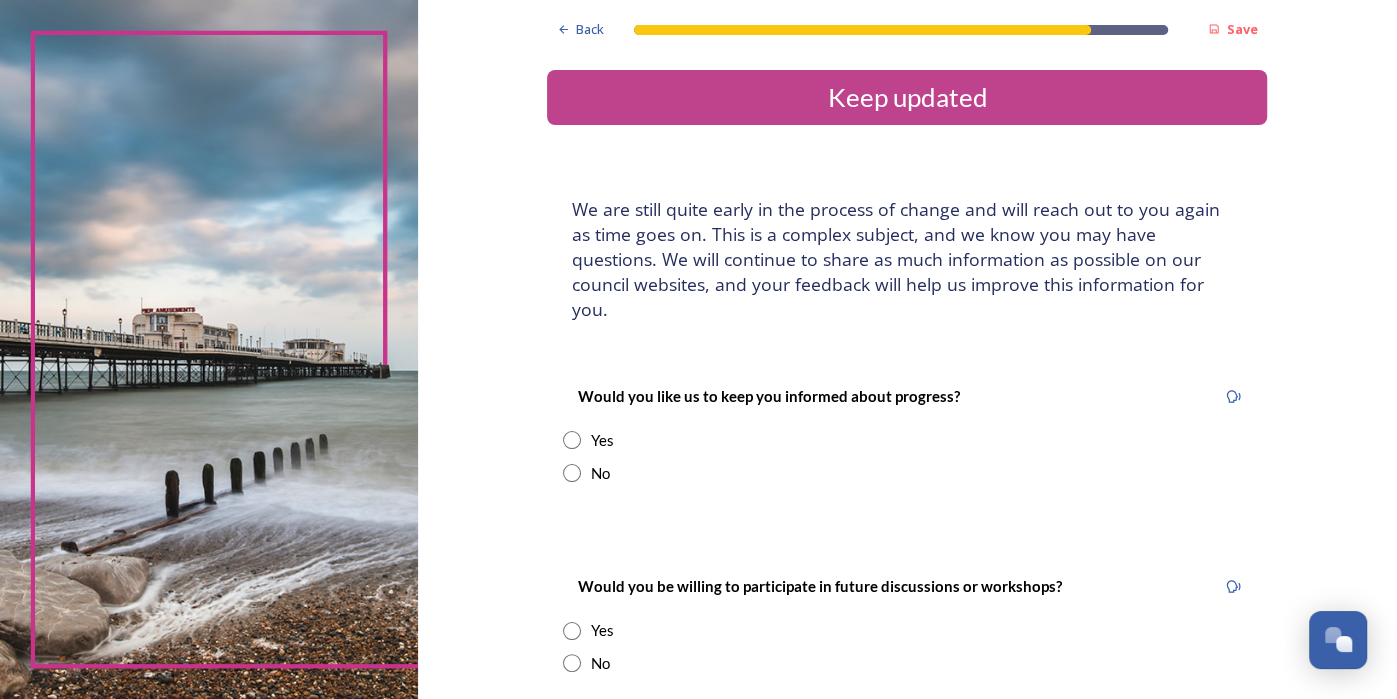 click at bounding box center [572, 440] 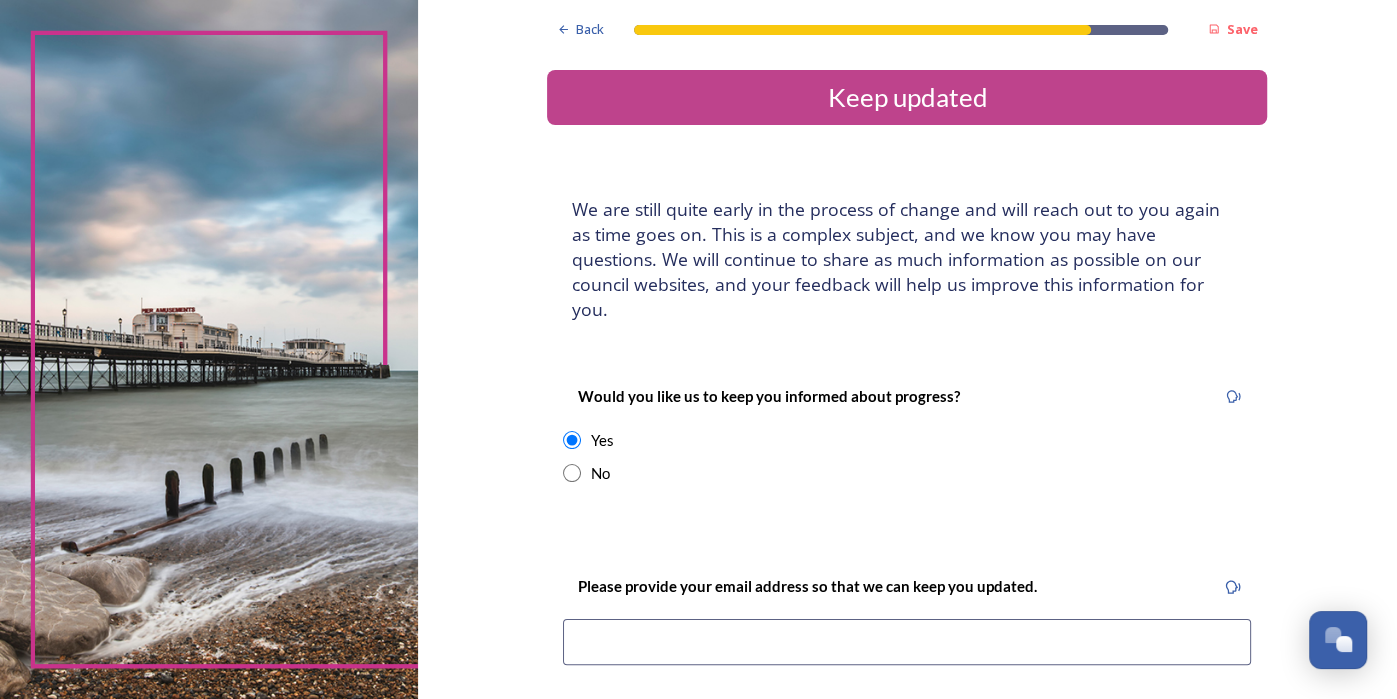 click at bounding box center (907, 642) 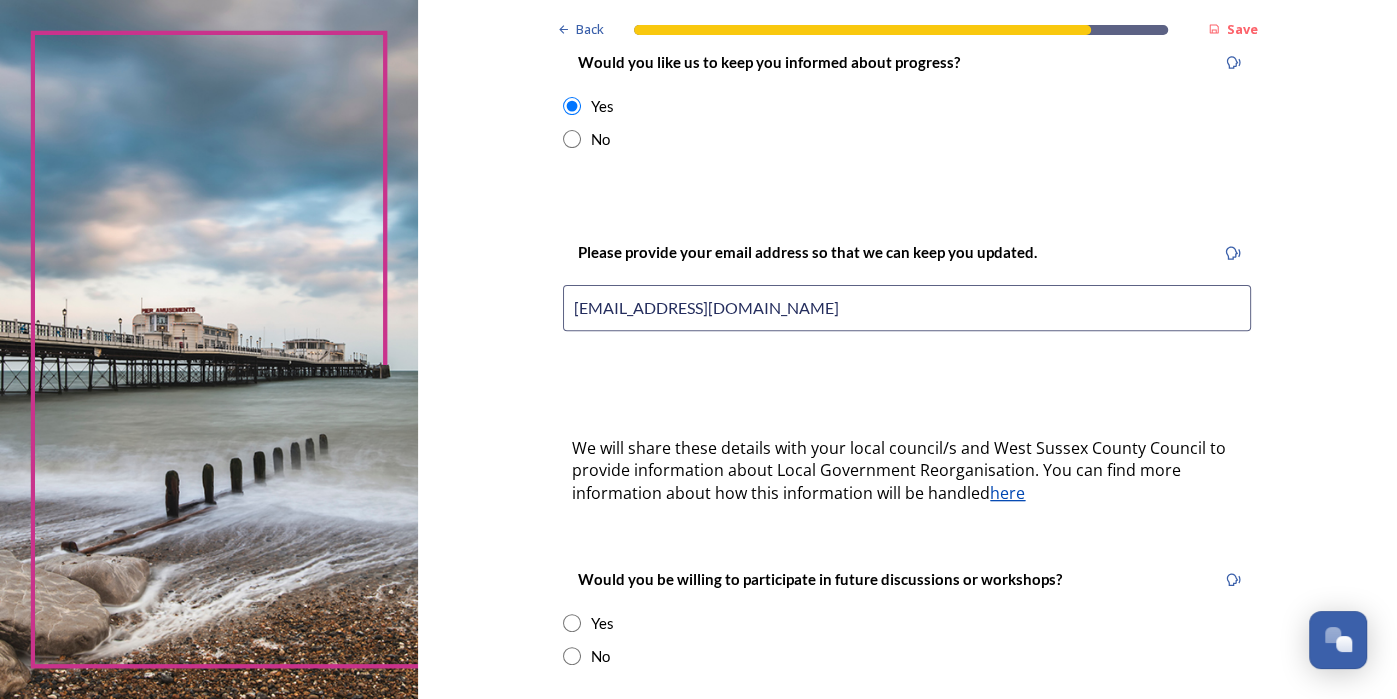 scroll, scrollTop: 335, scrollLeft: 0, axis: vertical 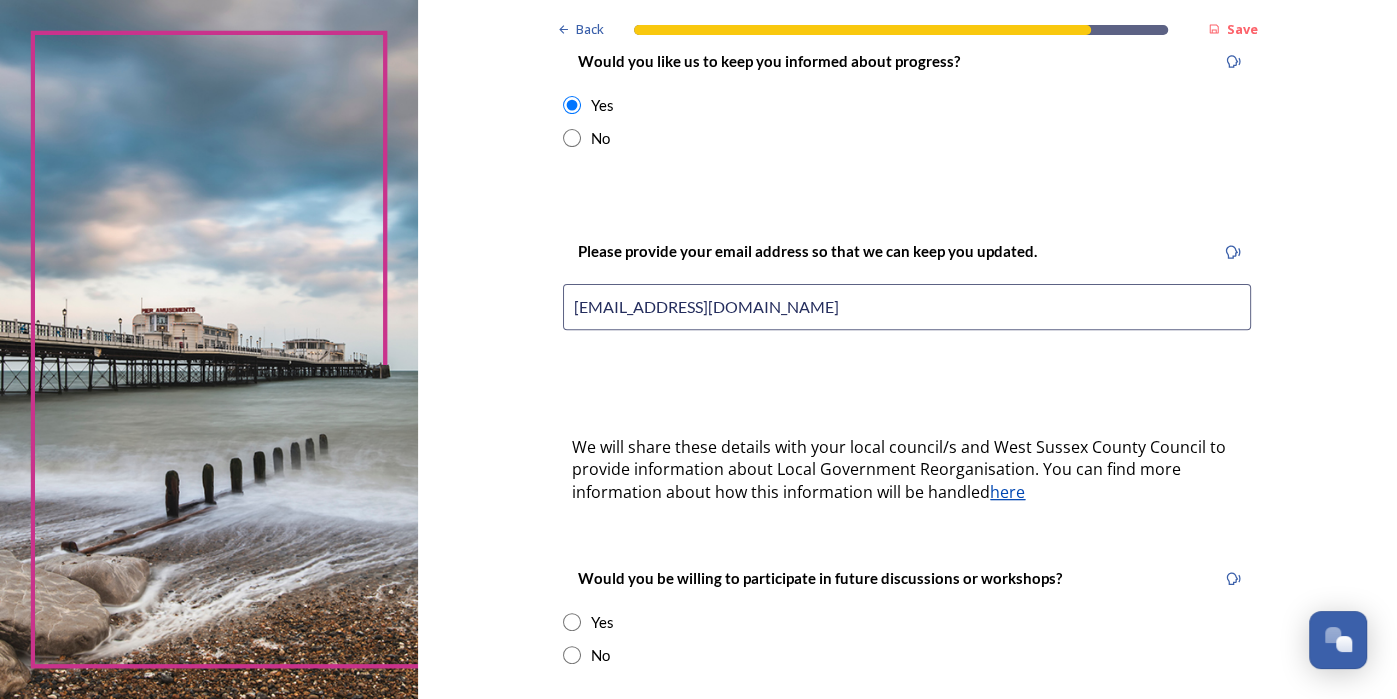 type on "ddsnowdon@gmail.com" 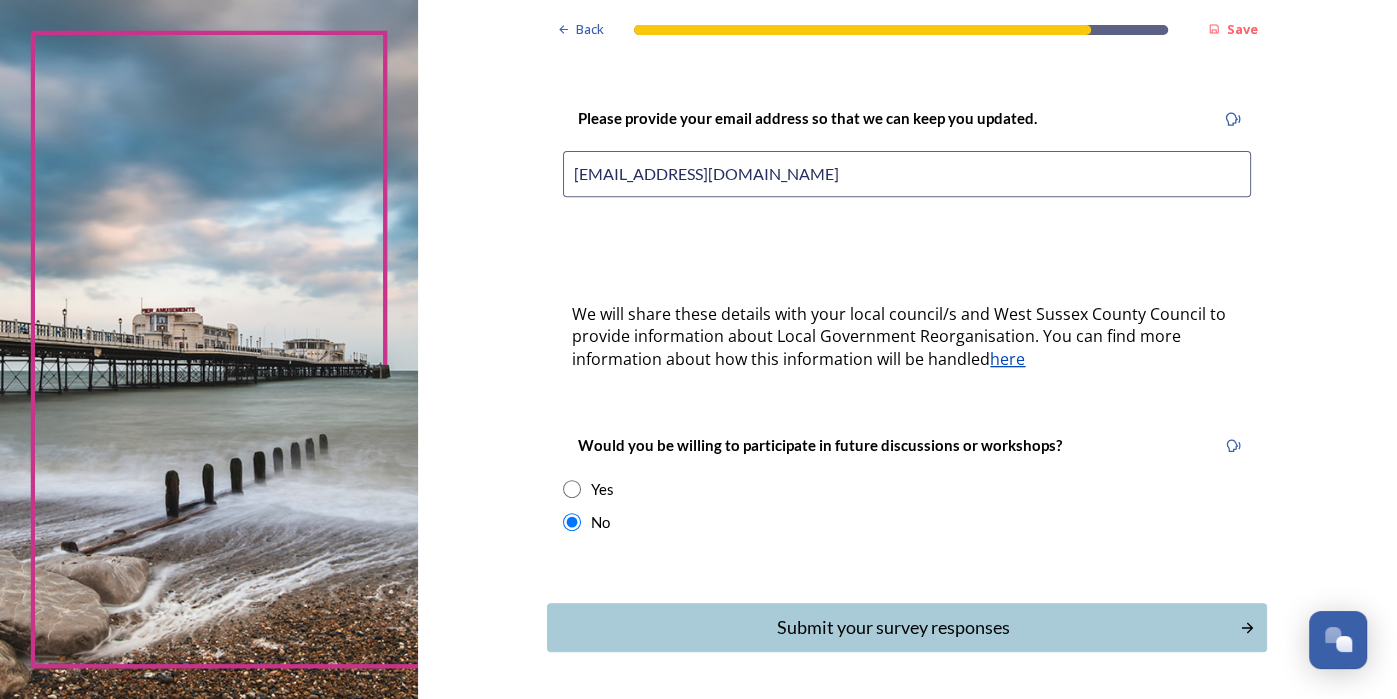 scroll, scrollTop: 511, scrollLeft: 0, axis: vertical 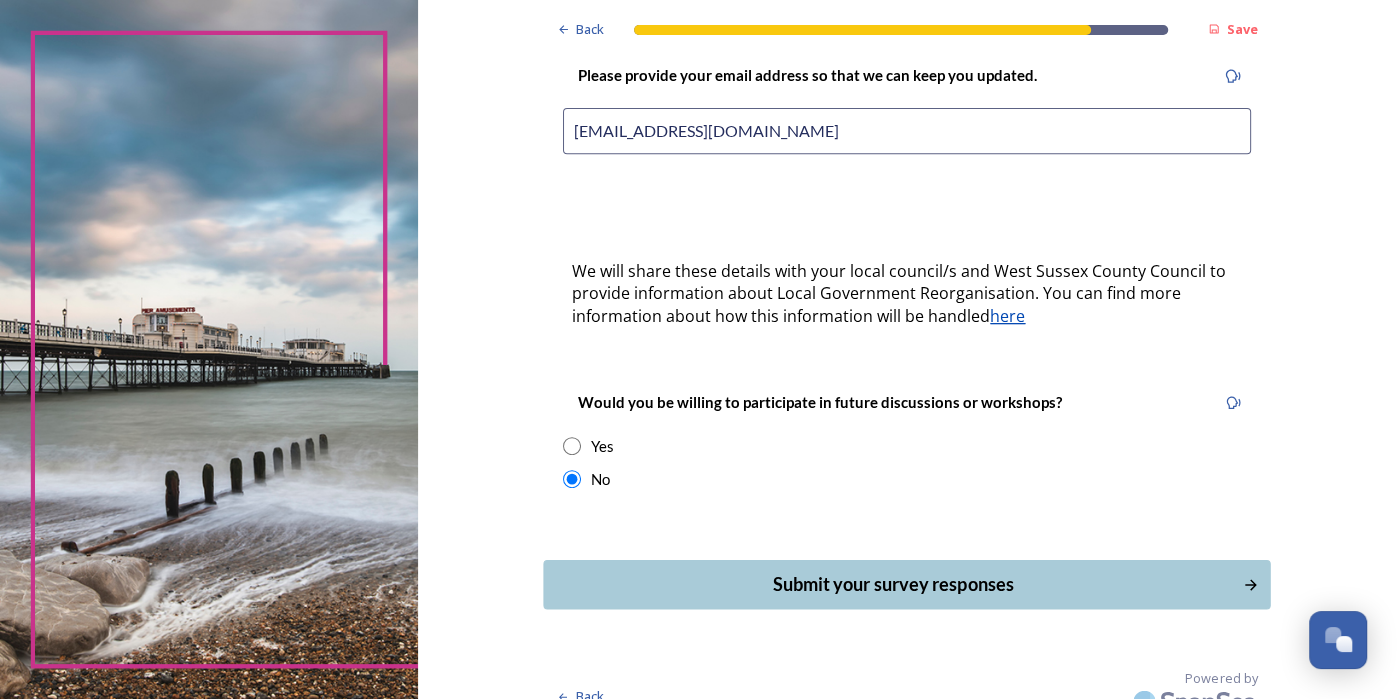 click on "Submit your survey responses" at bounding box center (893, 584) 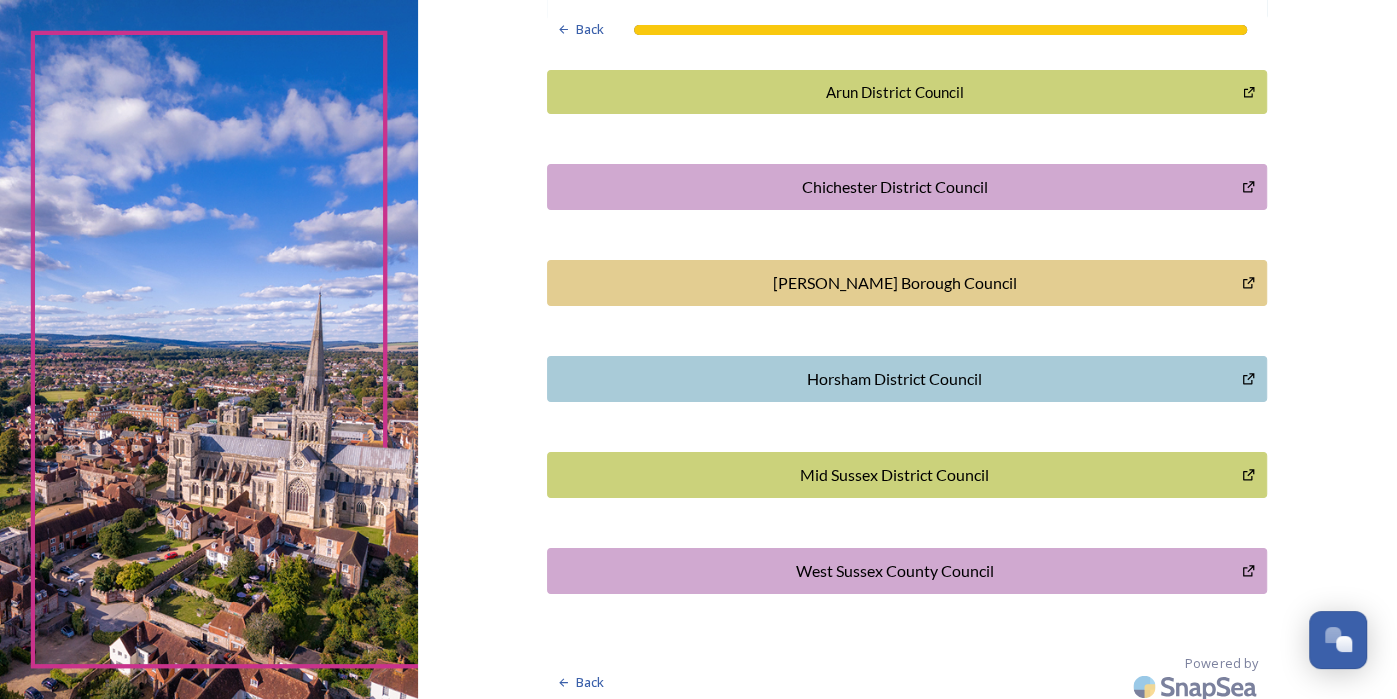 scroll, scrollTop: 586, scrollLeft: 0, axis: vertical 